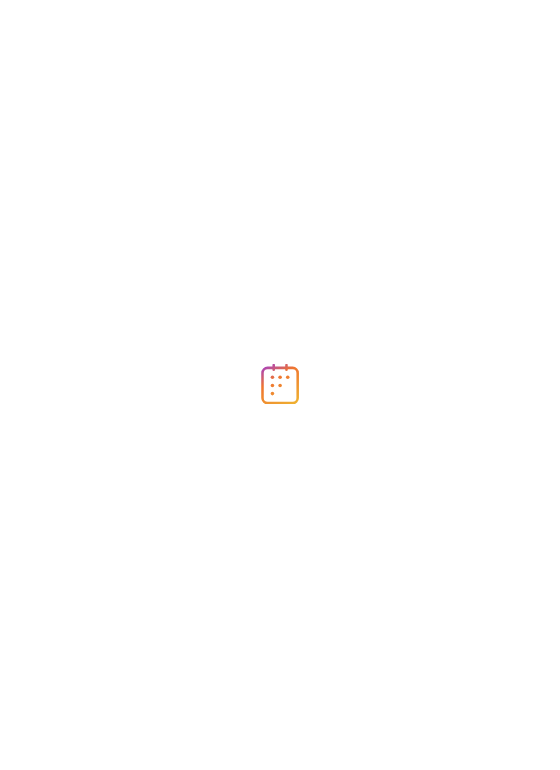 scroll, scrollTop: 0, scrollLeft: 0, axis: both 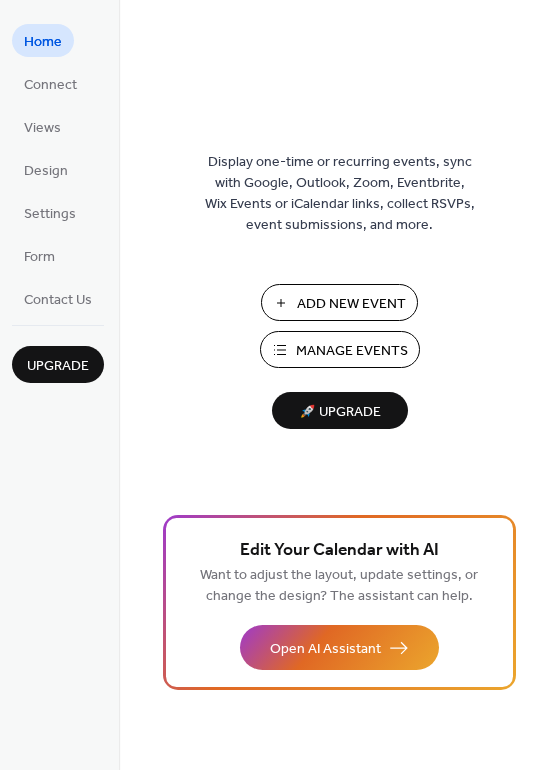 click on "Manage Events" at bounding box center (352, 351) 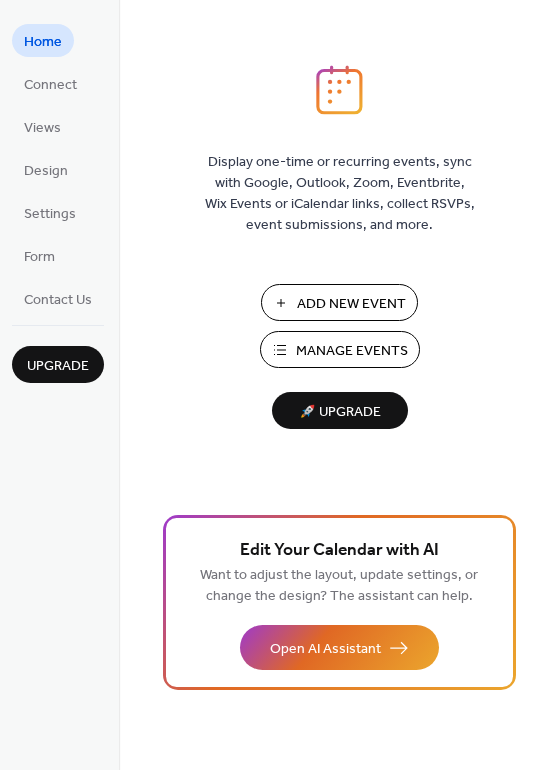 click on "Manage Events" at bounding box center (352, 351) 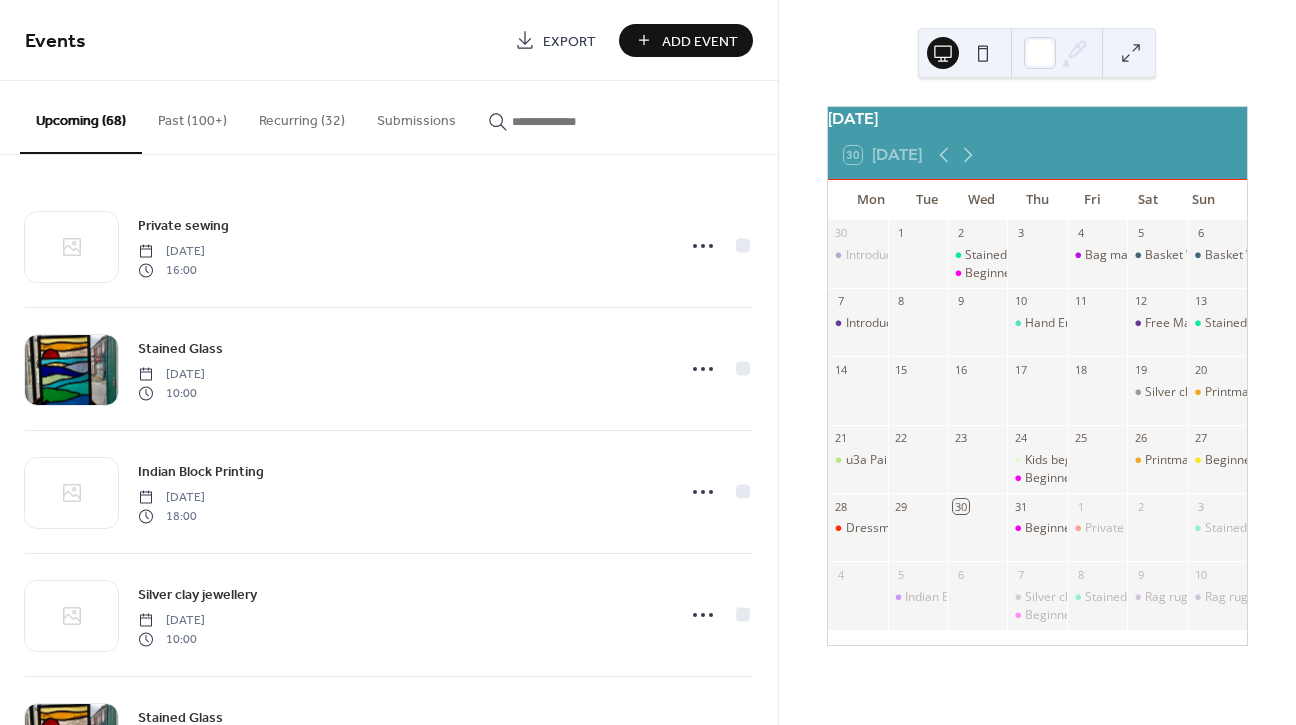 scroll, scrollTop: 0, scrollLeft: 0, axis: both 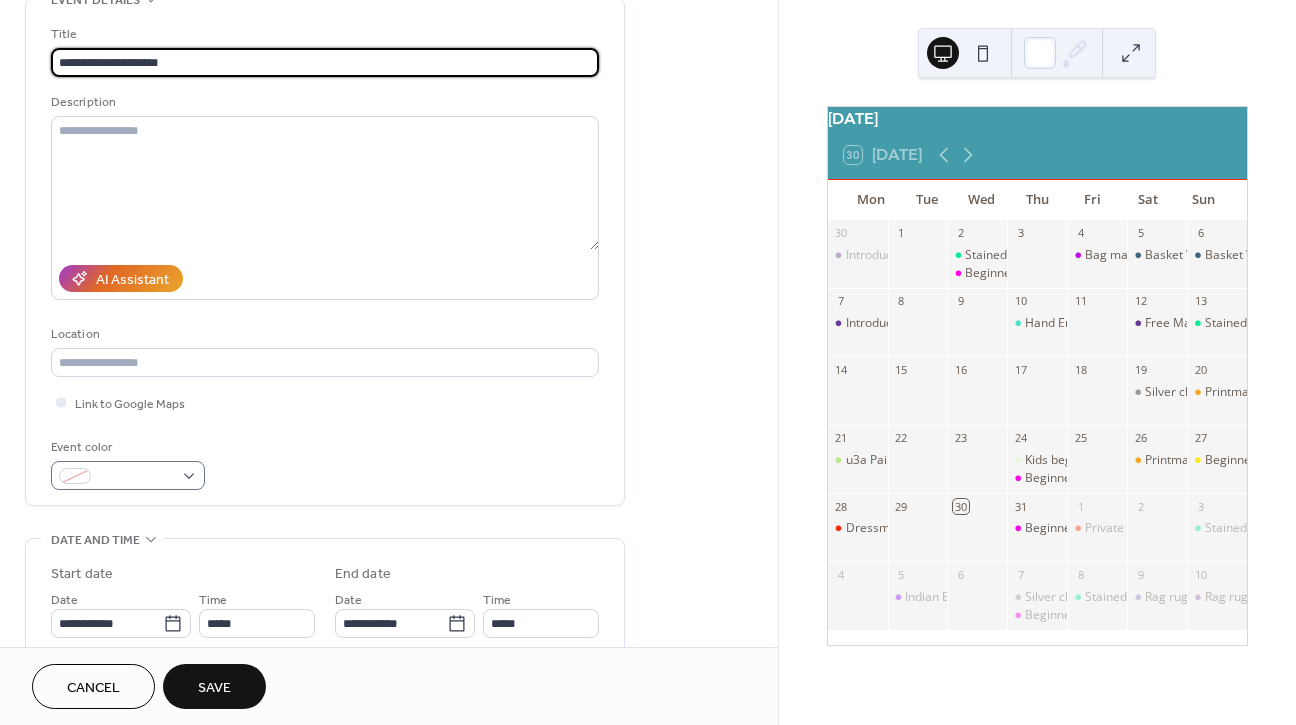 type on "**********" 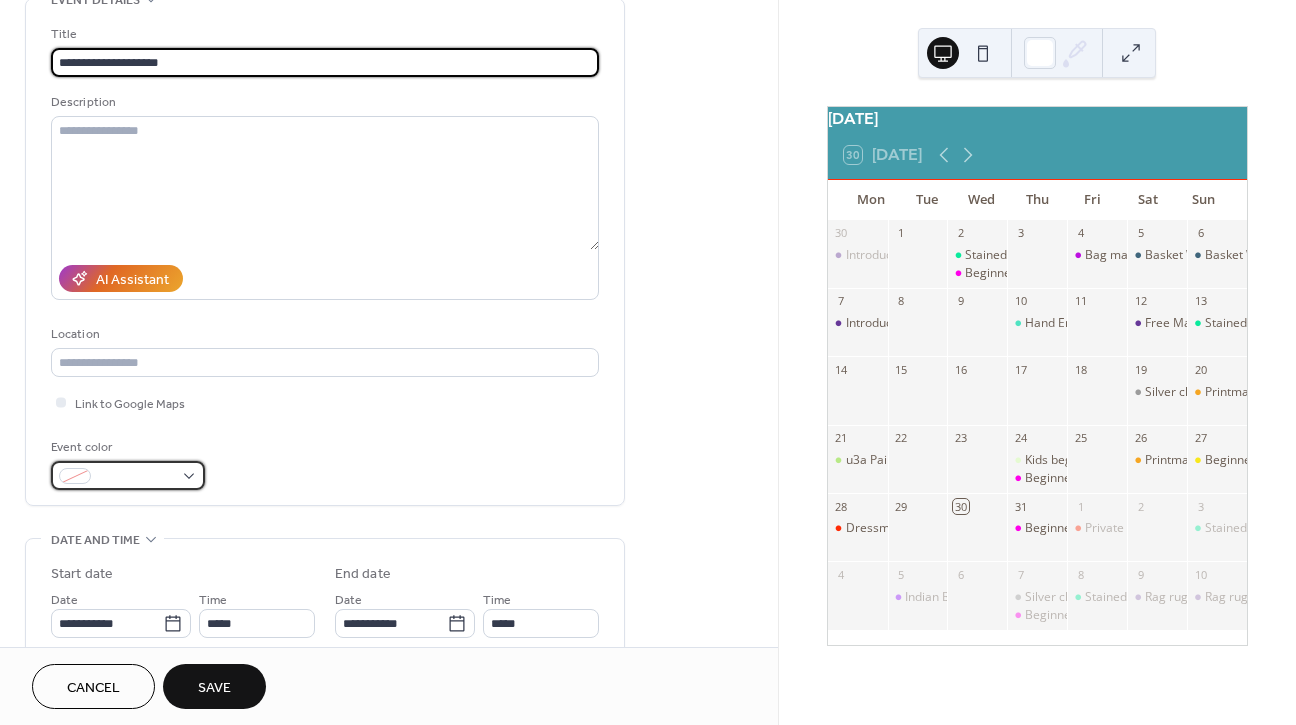 click at bounding box center (136, 477) 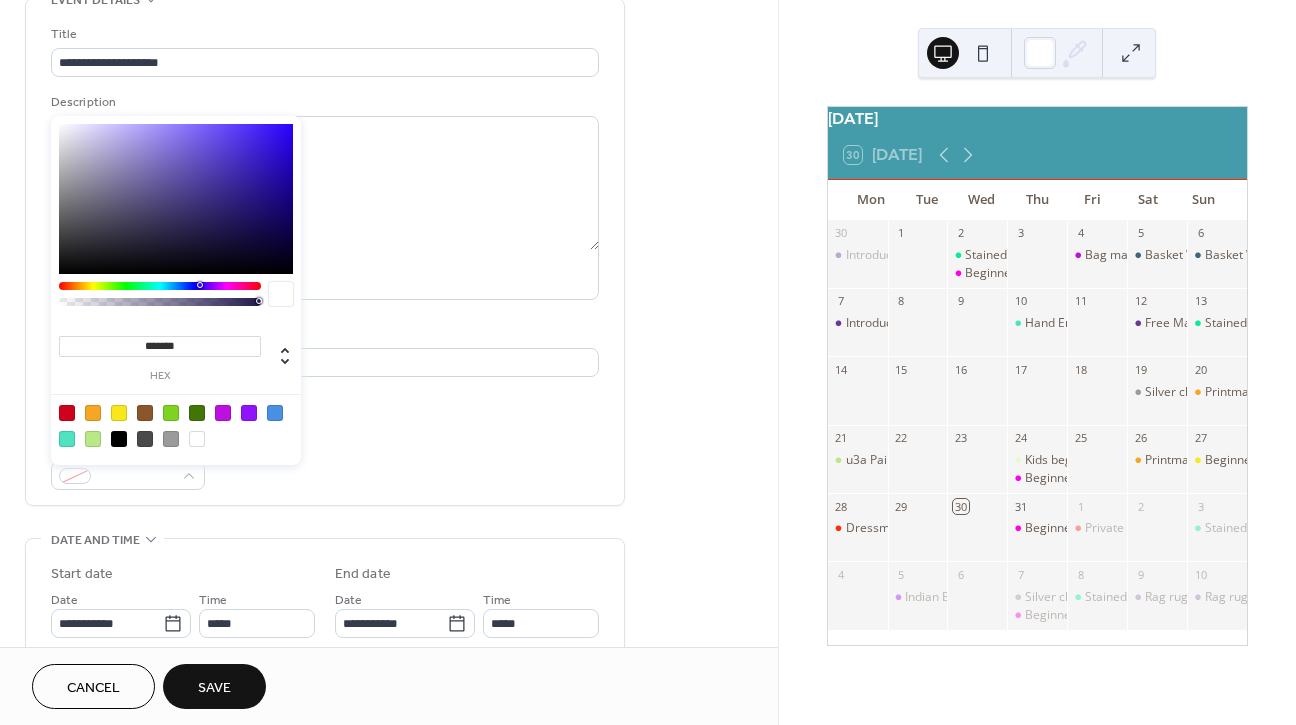 click at bounding box center (67, 413) 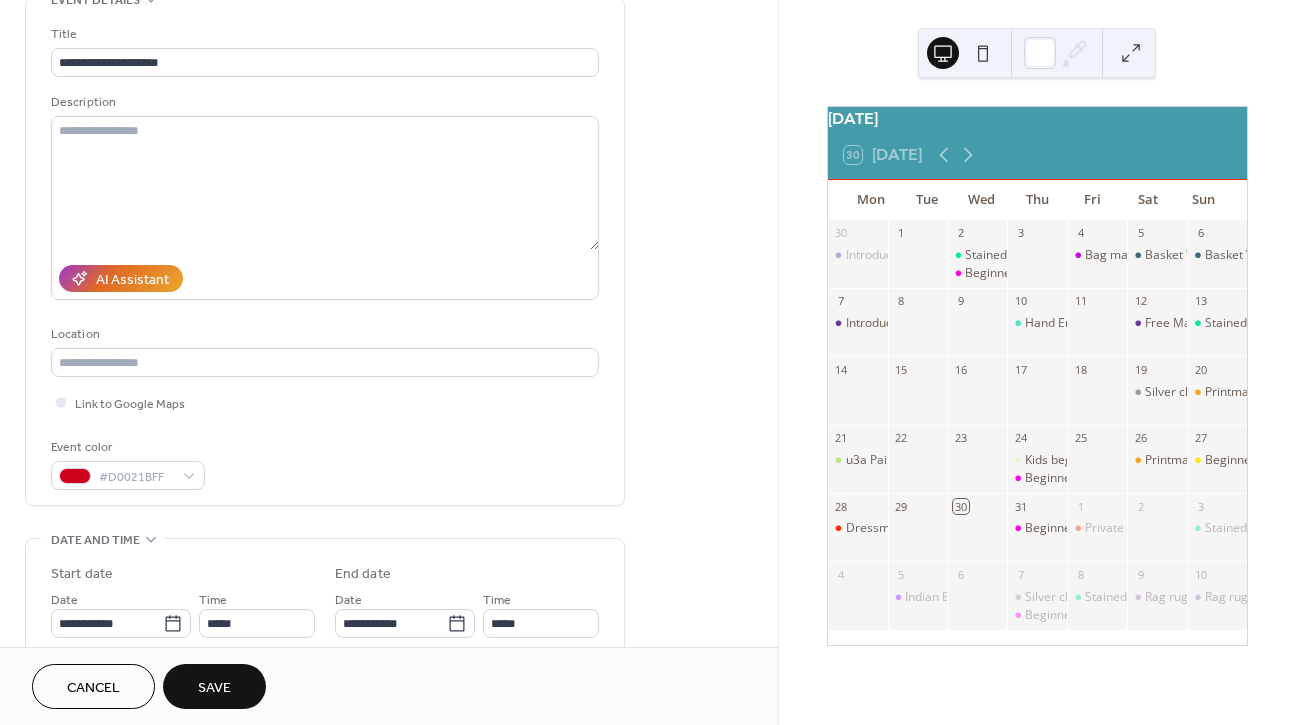 click on "All day Show date only Hide end time" at bounding box center [325, 693] 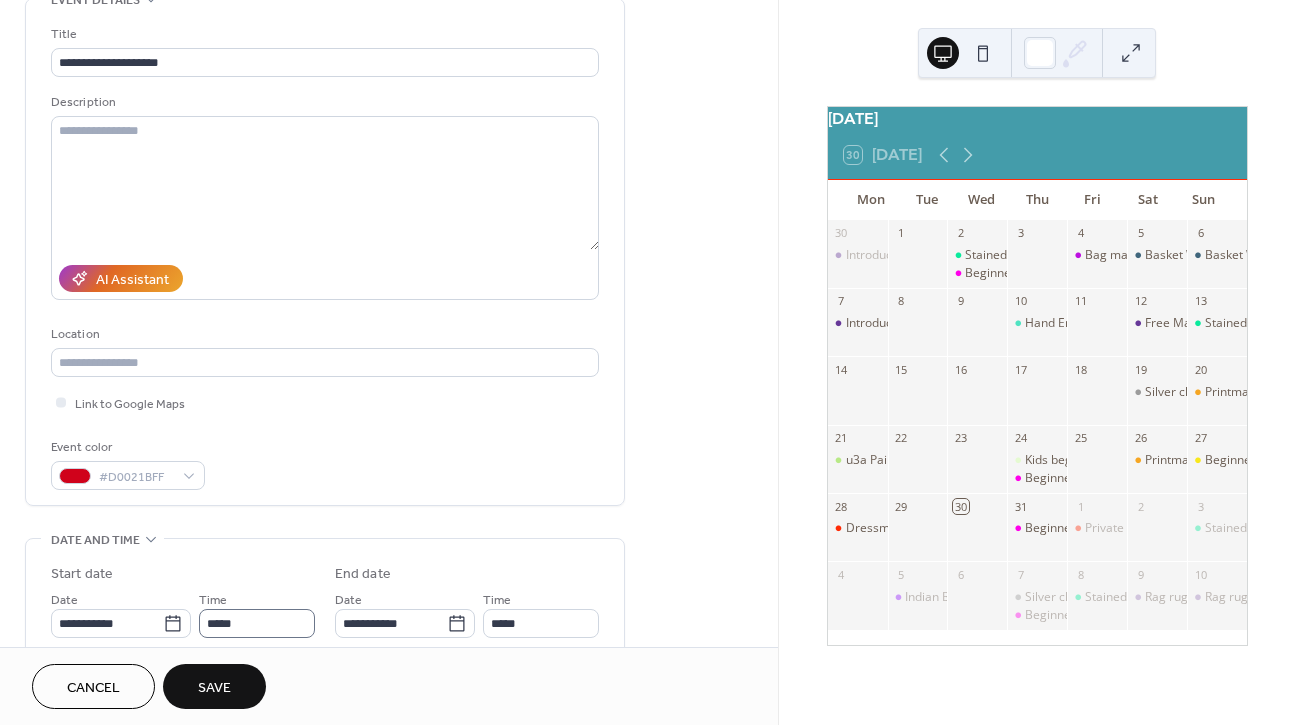 scroll, scrollTop: 381, scrollLeft: 0, axis: vertical 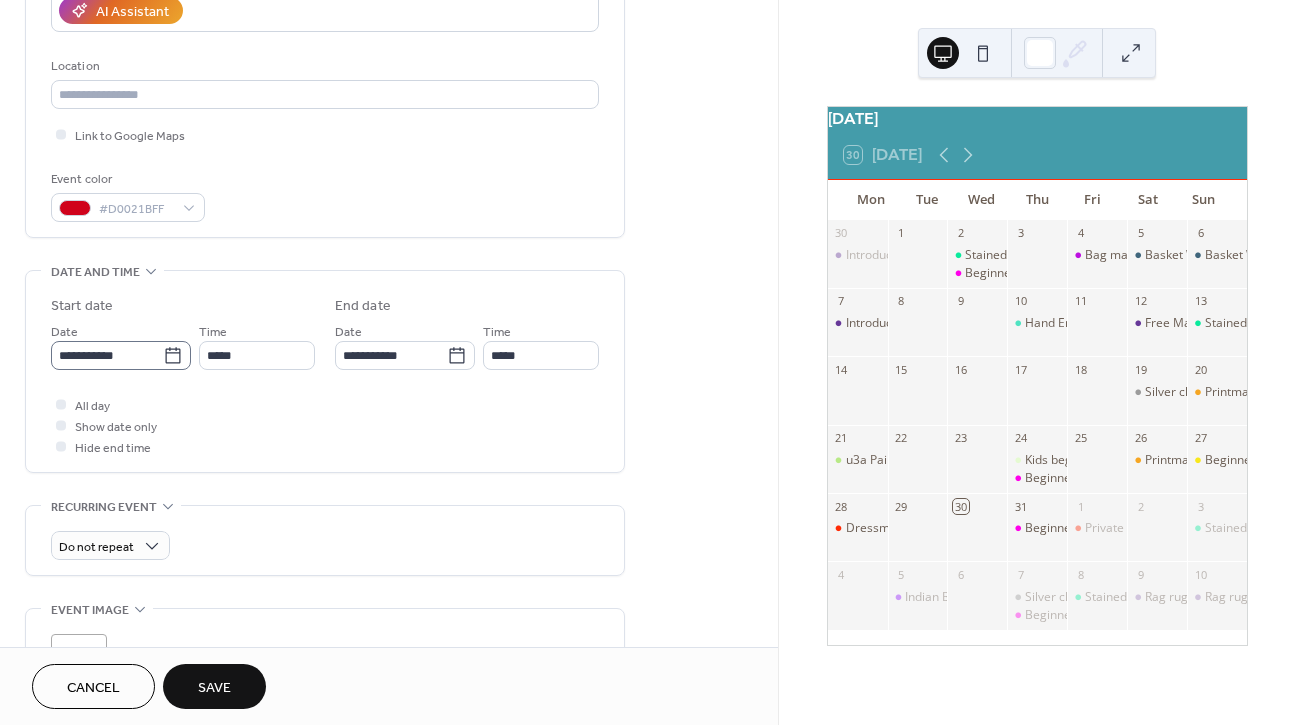 click 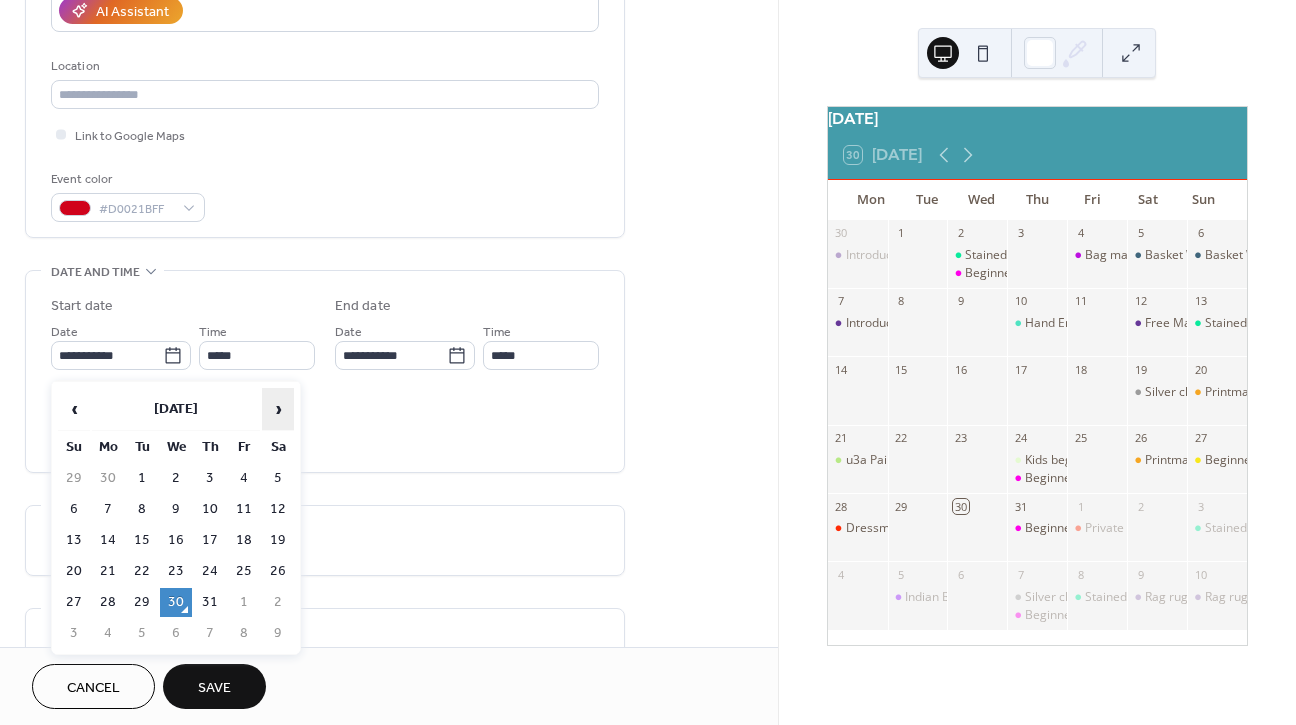 click on "›" at bounding box center (278, 409) 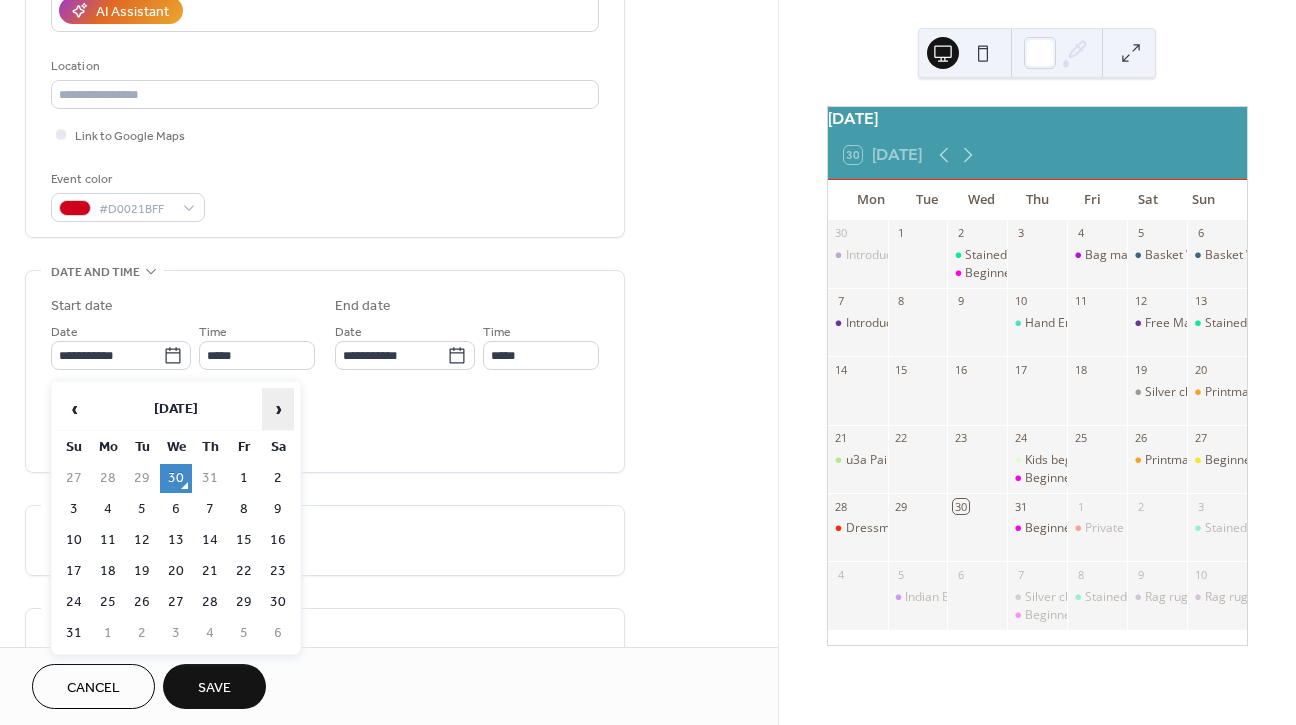 click on "›" at bounding box center [278, 409] 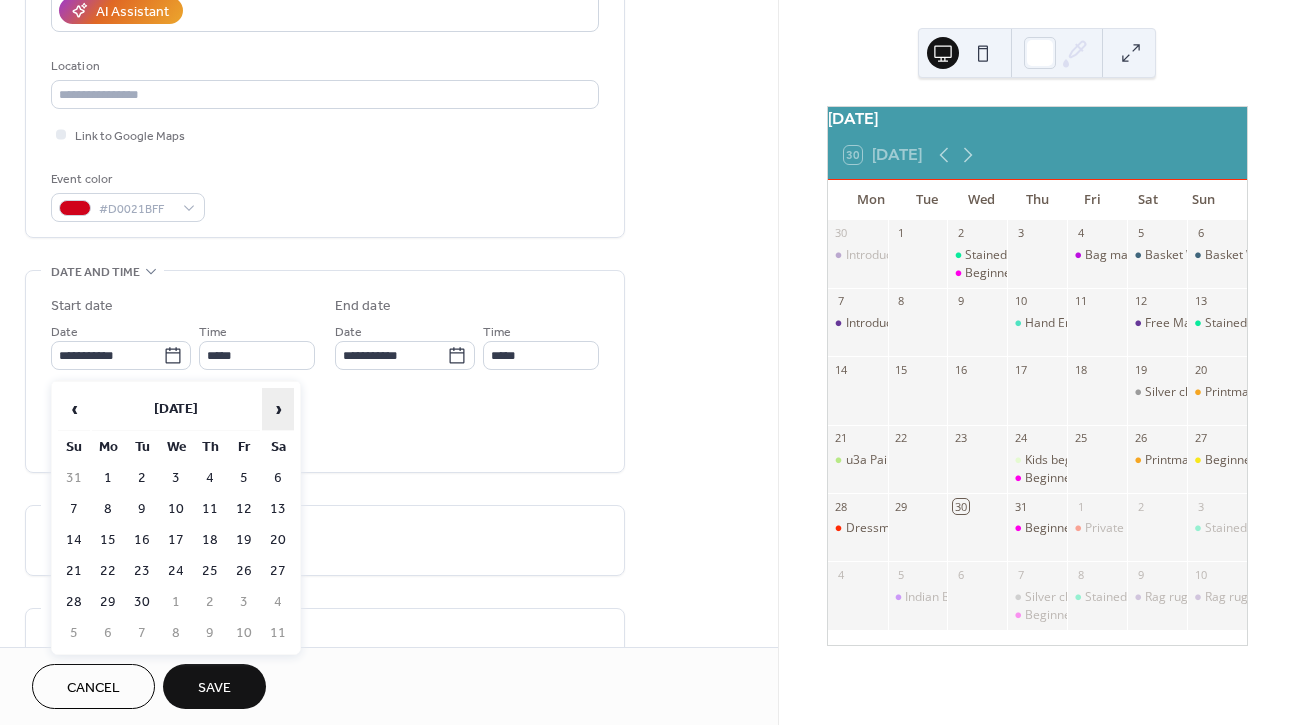 click on "›" at bounding box center [278, 409] 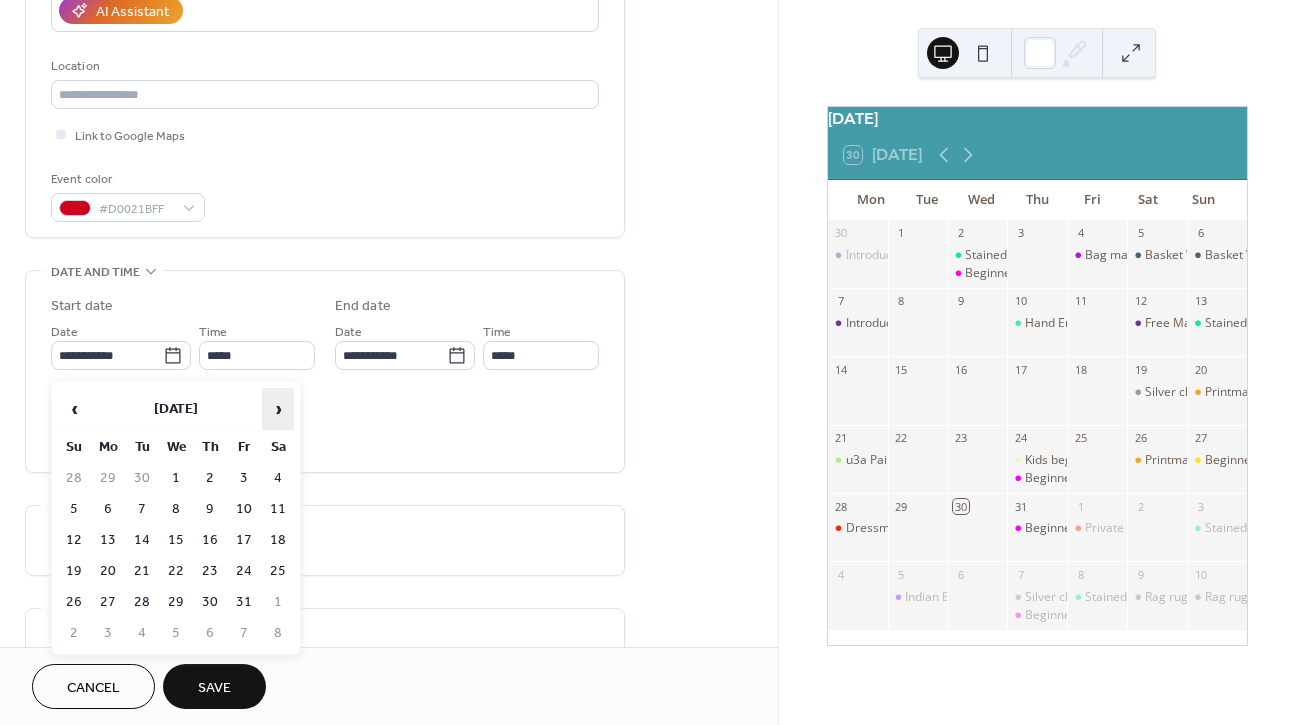 click on "›" at bounding box center [278, 409] 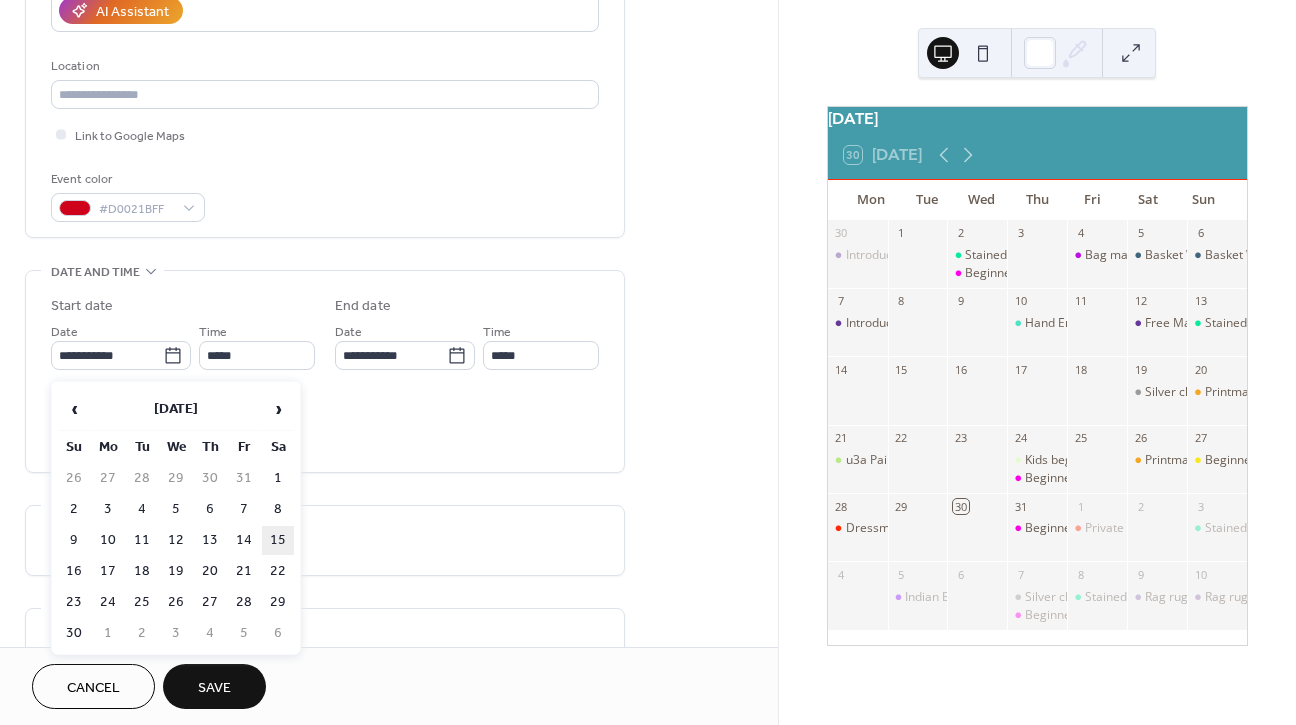 click on "15" at bounding box center (278, 540) 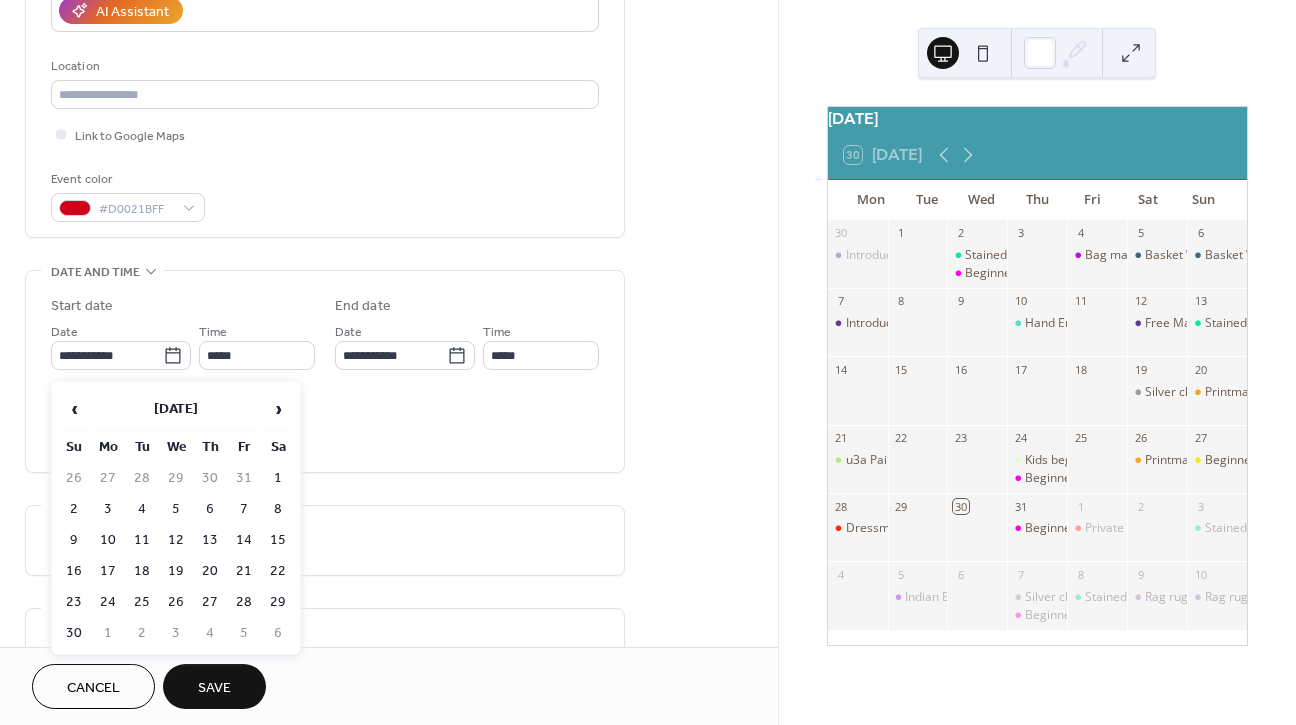 type on "**********" 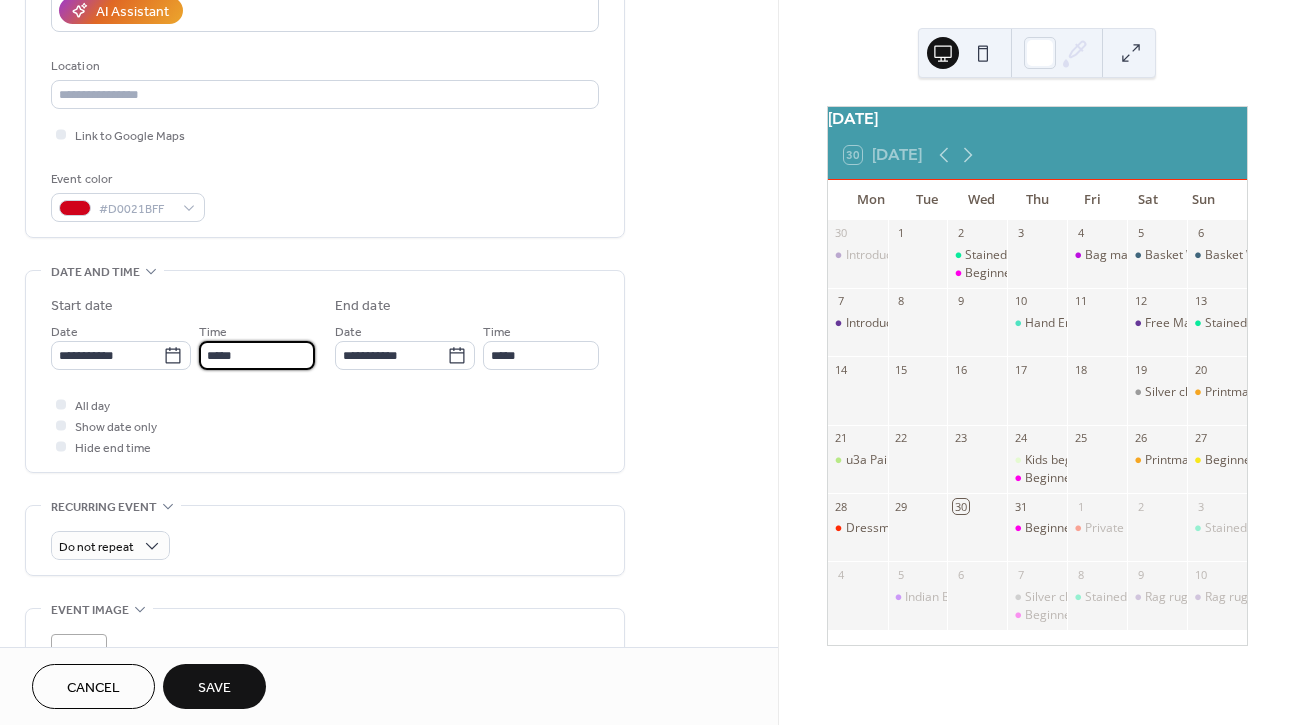 click on "*****" at bounding box center (257, 355) 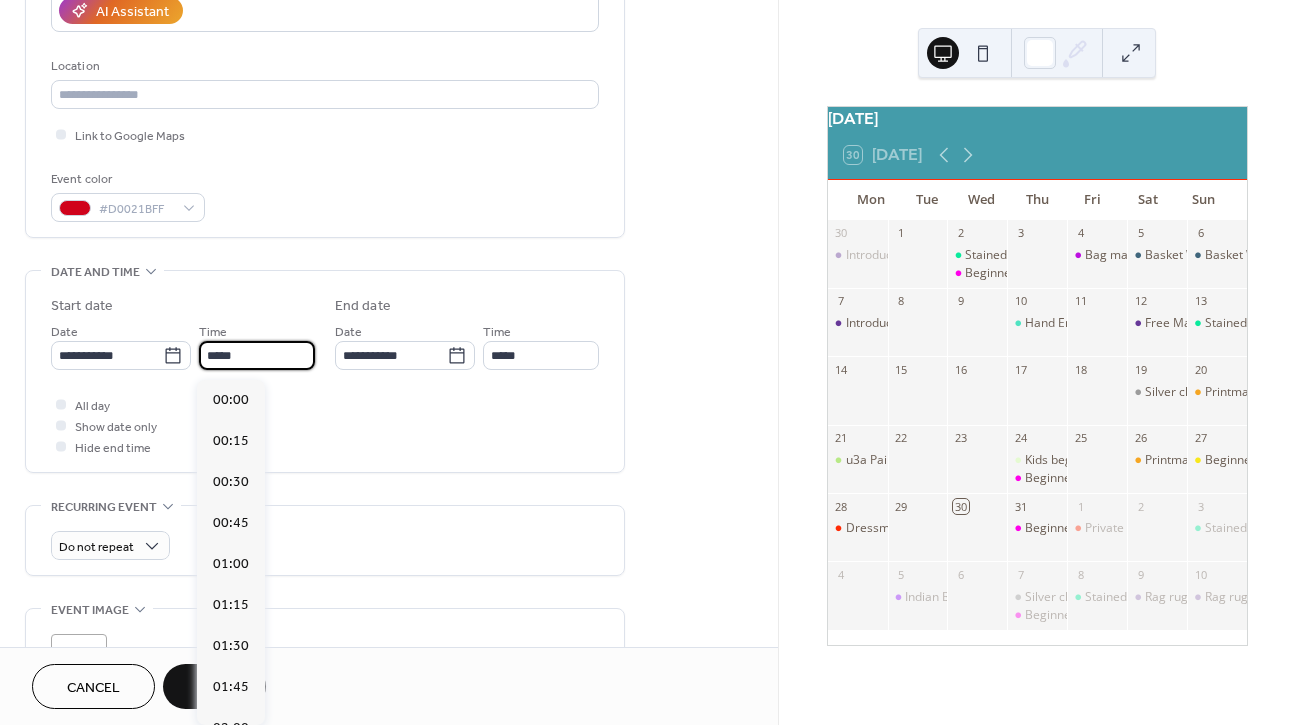 scroll, scrollTop: 1615, scrollLeft: 0, axis: vertical 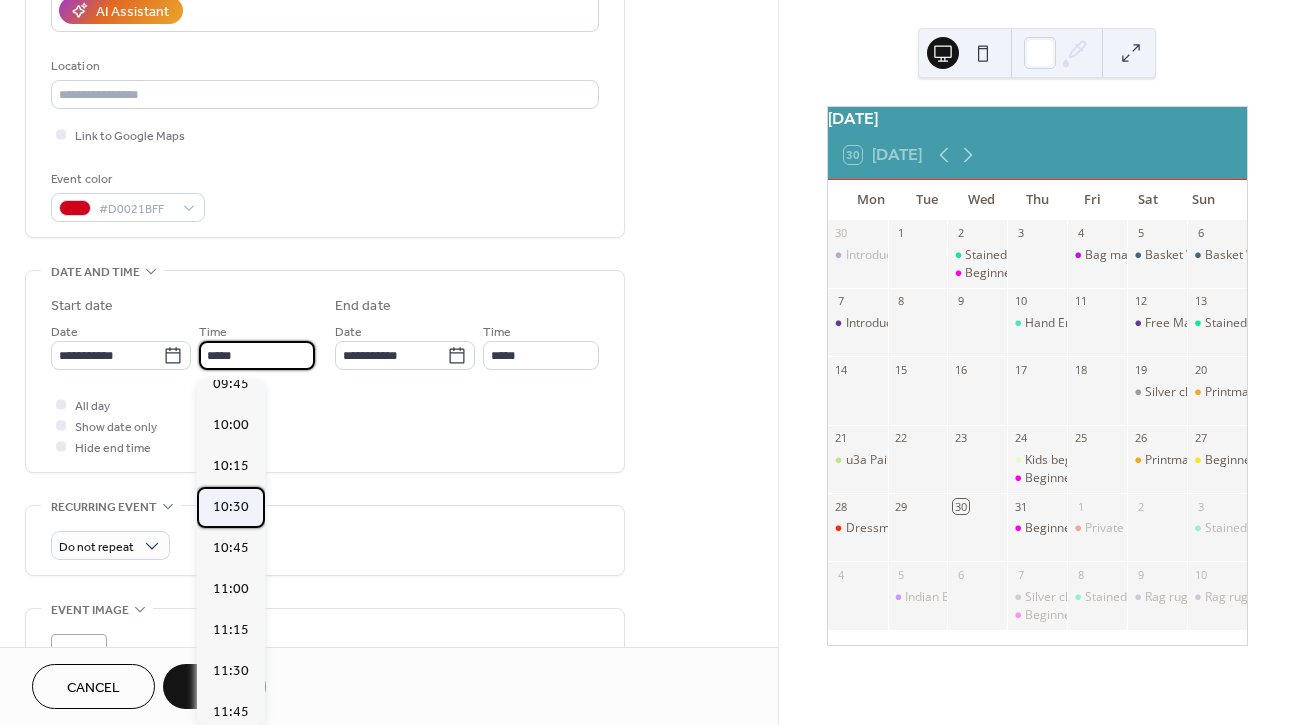 click on "10:30" at bounding box center (231, 507) 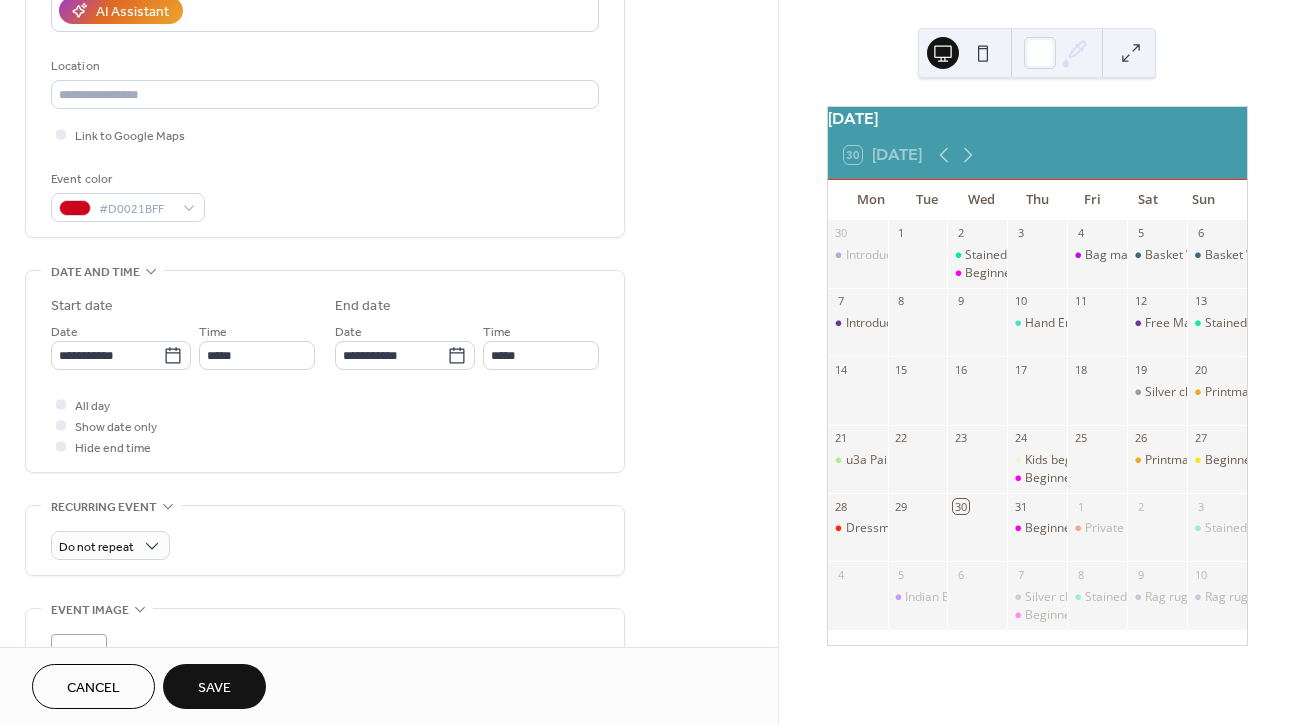 type on "*****" 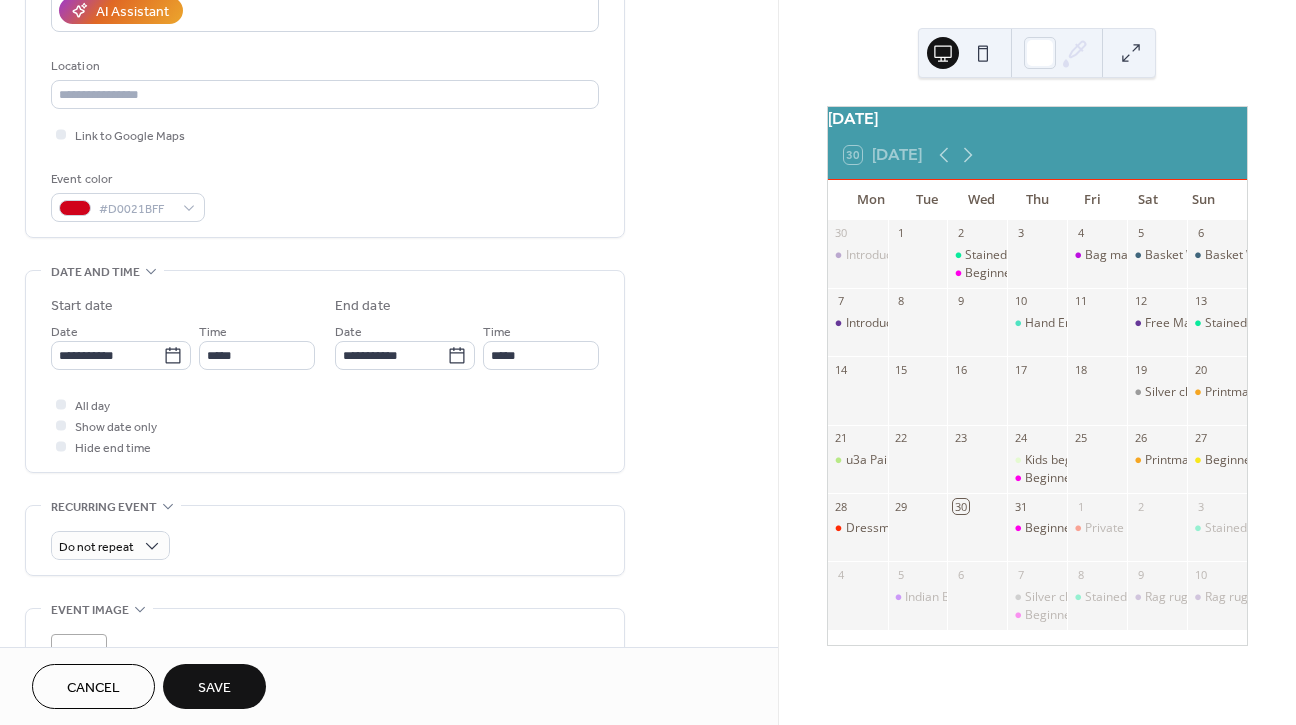 type on "*****" 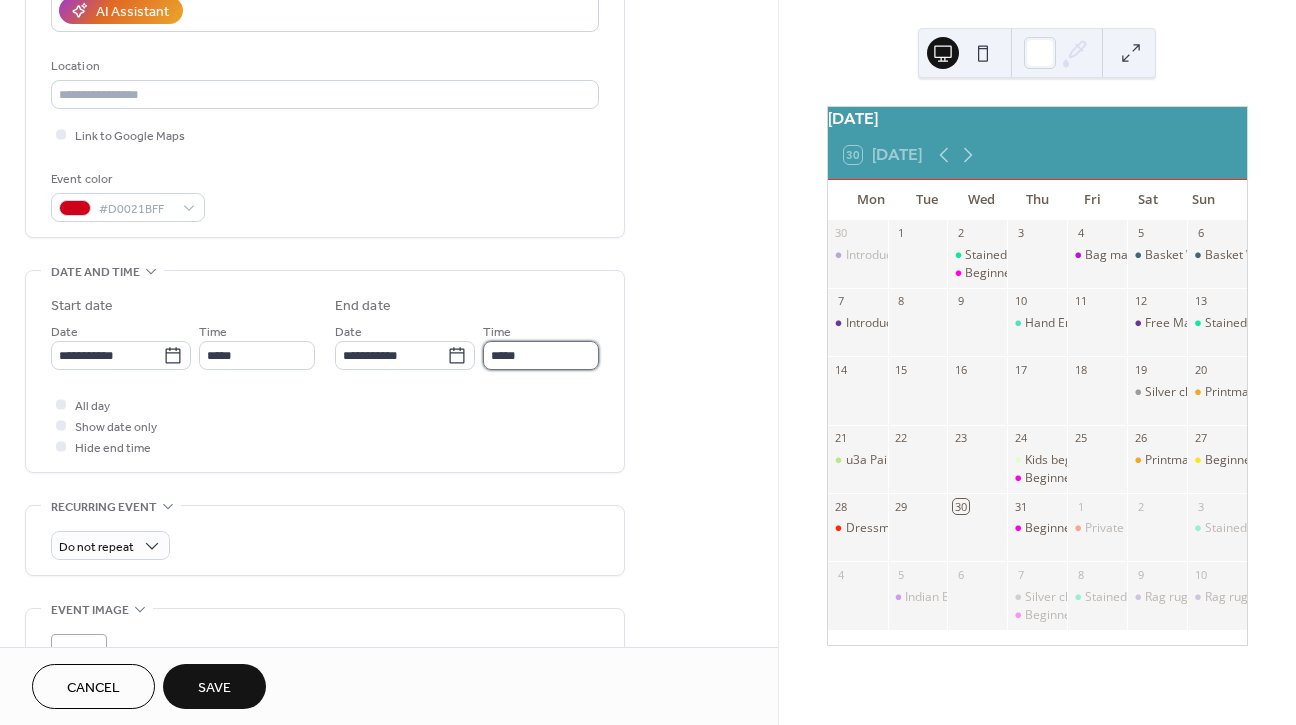 click on "*****" at bounding box center (541, 355) 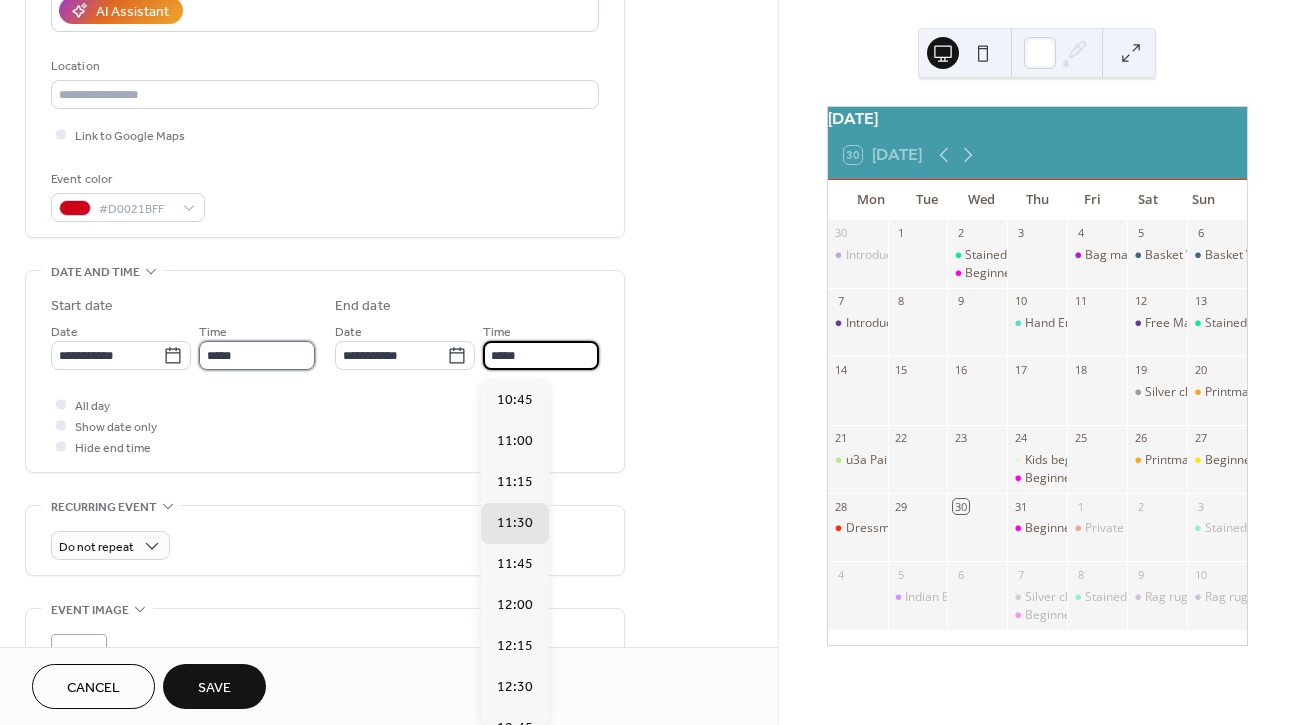 click on "*****" at bounding box center (257, 355) 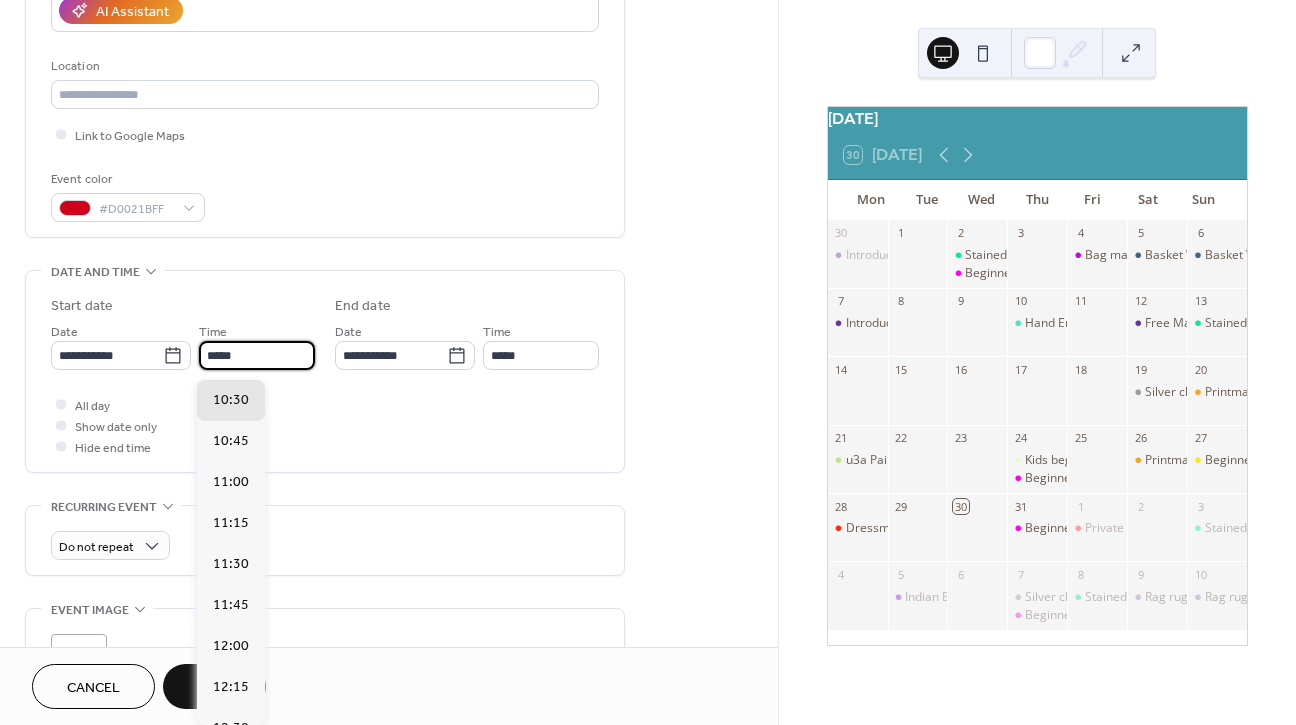 scroll, scrollTop: 1549, scrollLeft: 0, axis: vertical 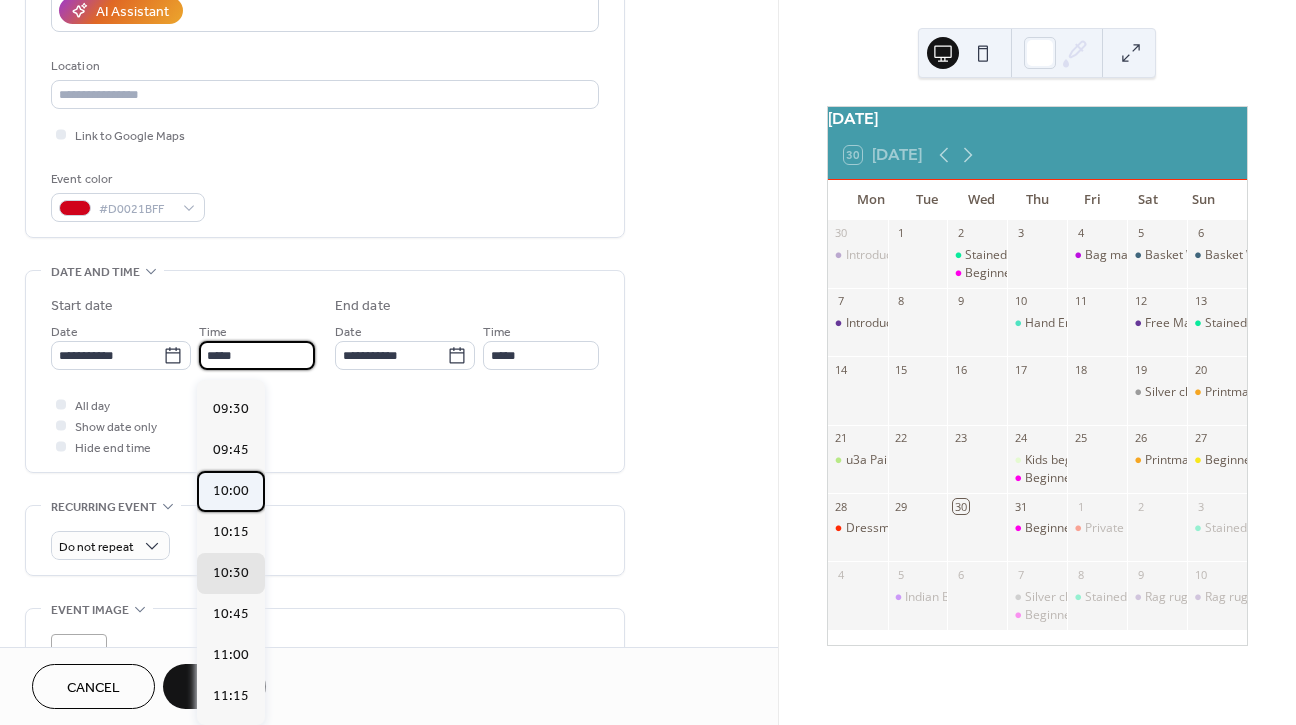 click on "10:00" at bounding box center [231, 491] 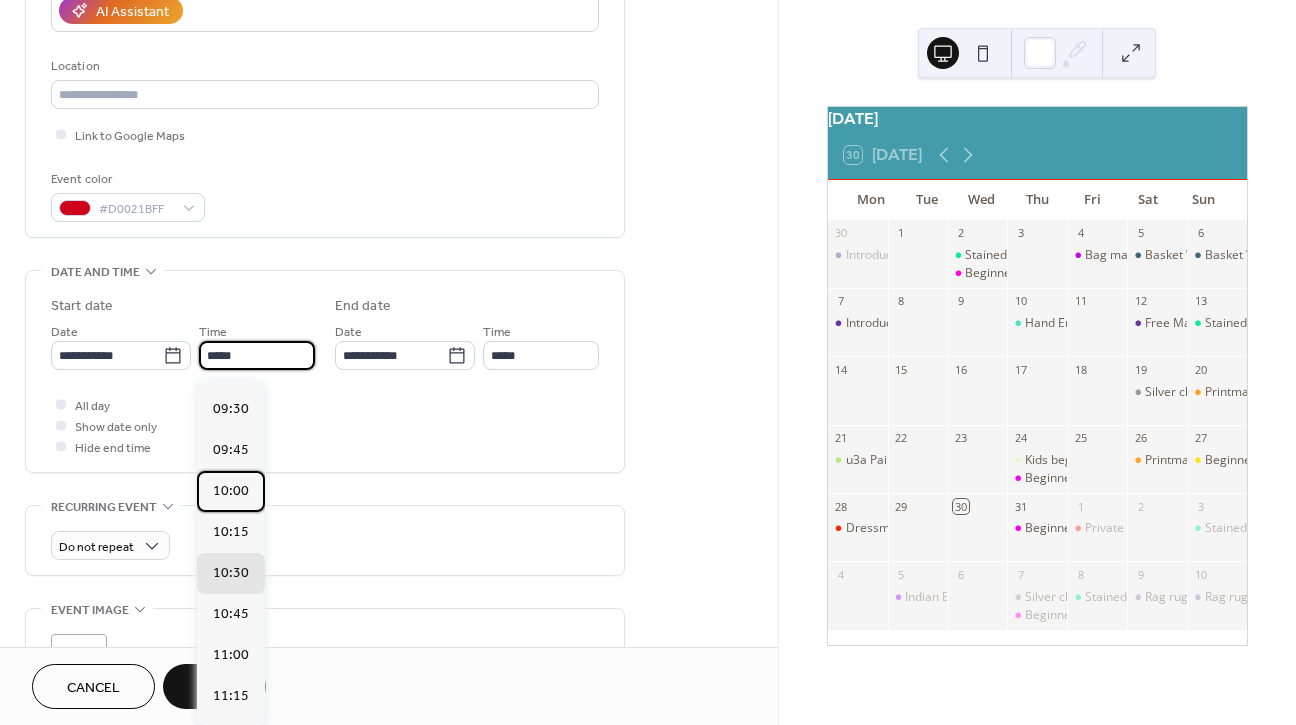 type on "*****" 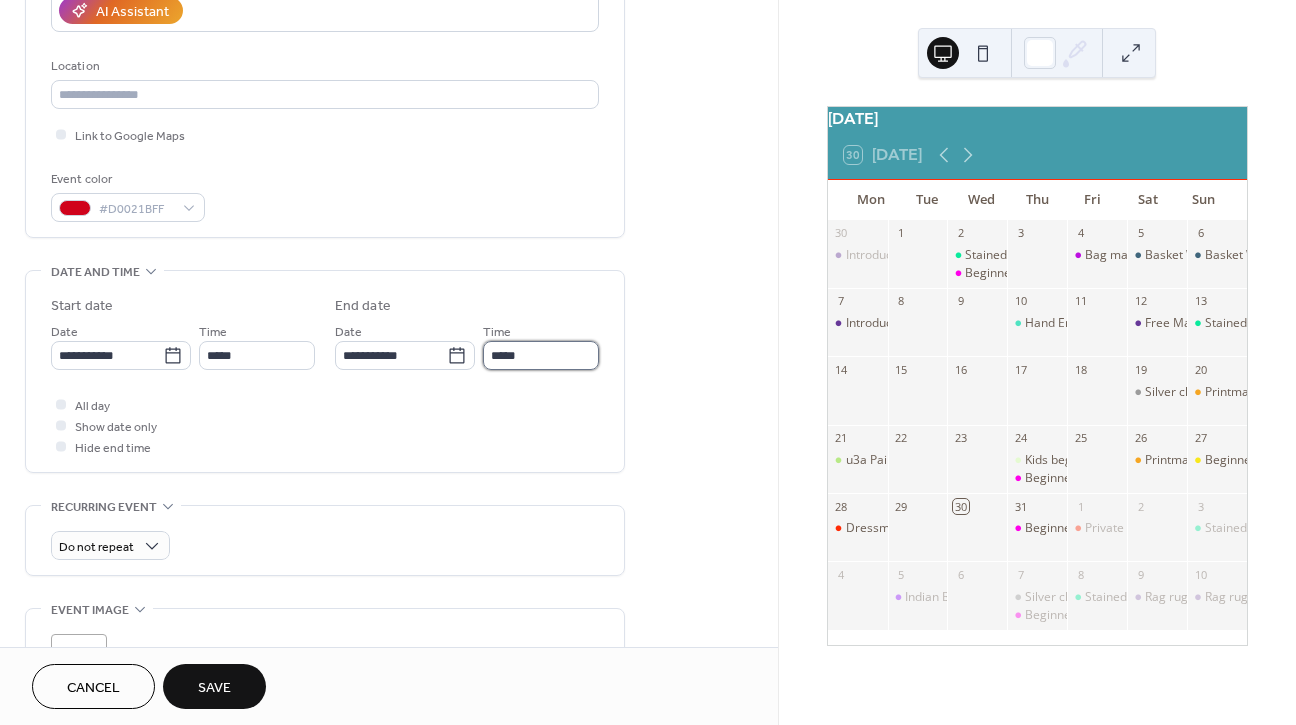 click on "*****" at bounding box center (541, 355) 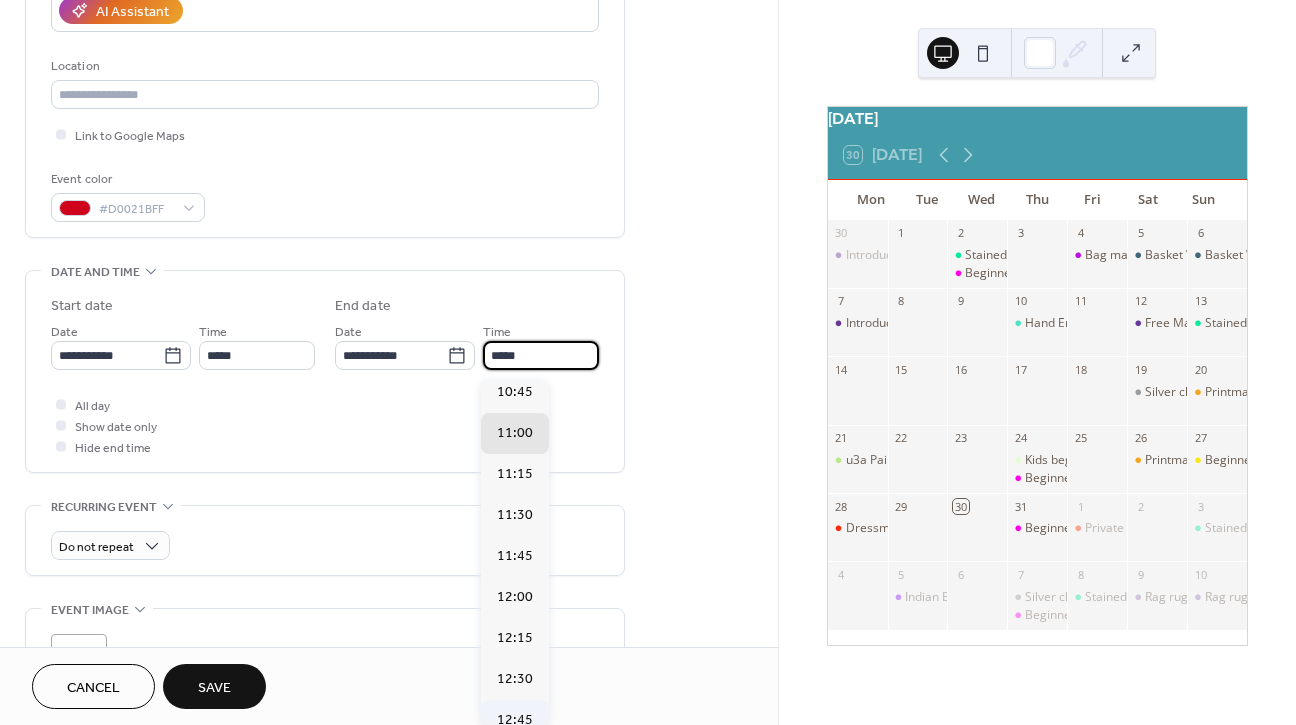 scroll, scrollTop: 121, scrollLeft: 0, axis: vertical 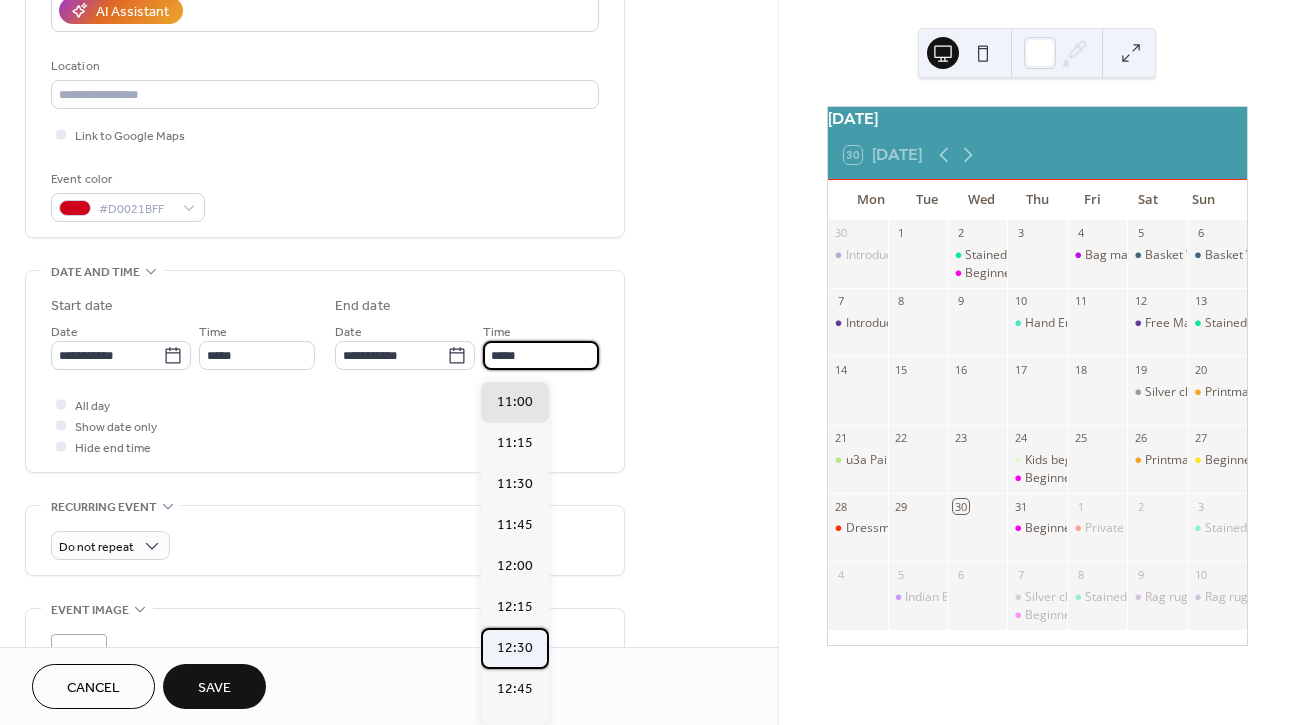 click on "12:30" at bounding box center [515, 648] 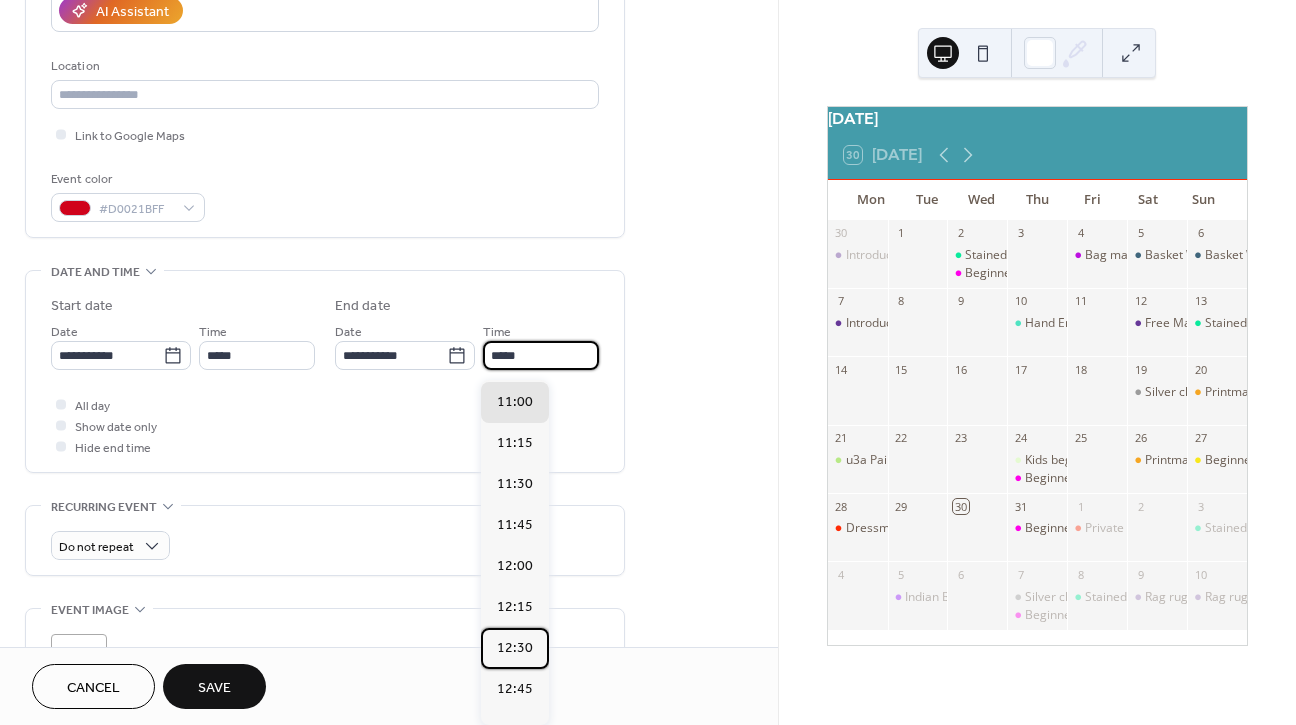 type on "*****" 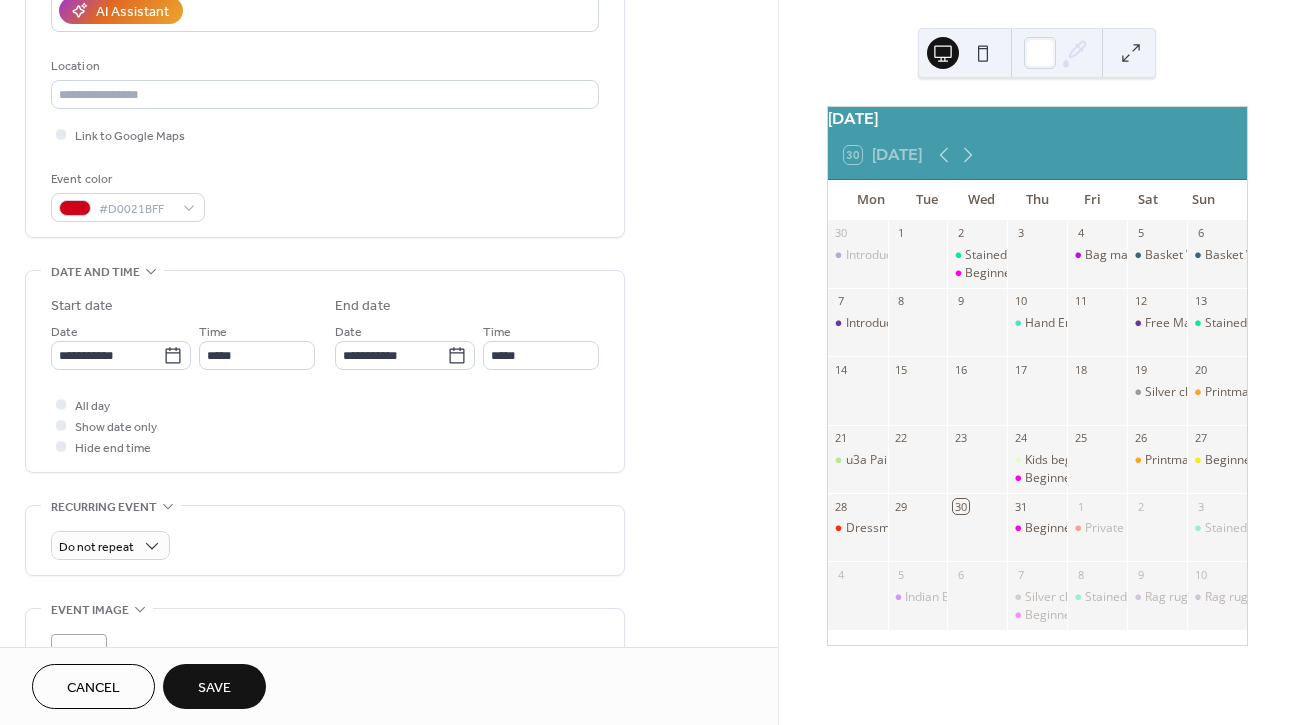 scroll, scrollTop: 477, scrollLeft: 0, axis: vertical 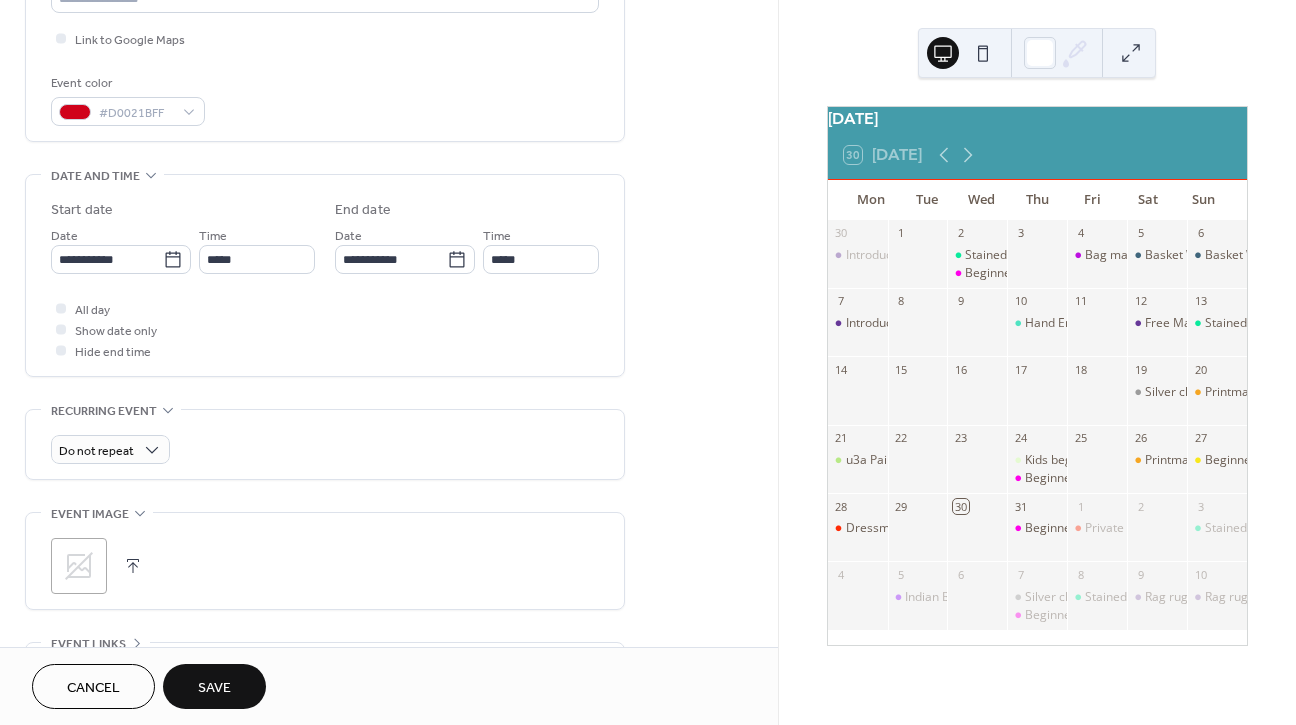 click on "Save" at bounding box center (214, 686) 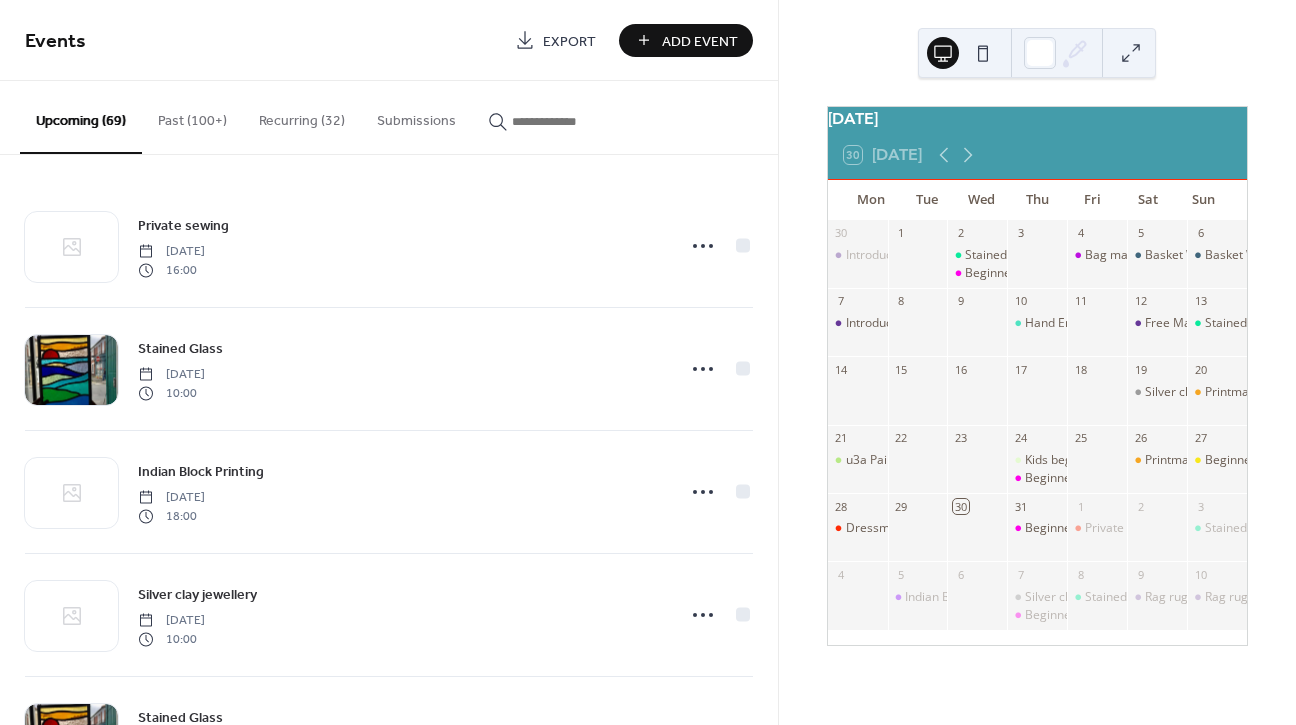 click on "Add Event" at bounding box center (700, 41) 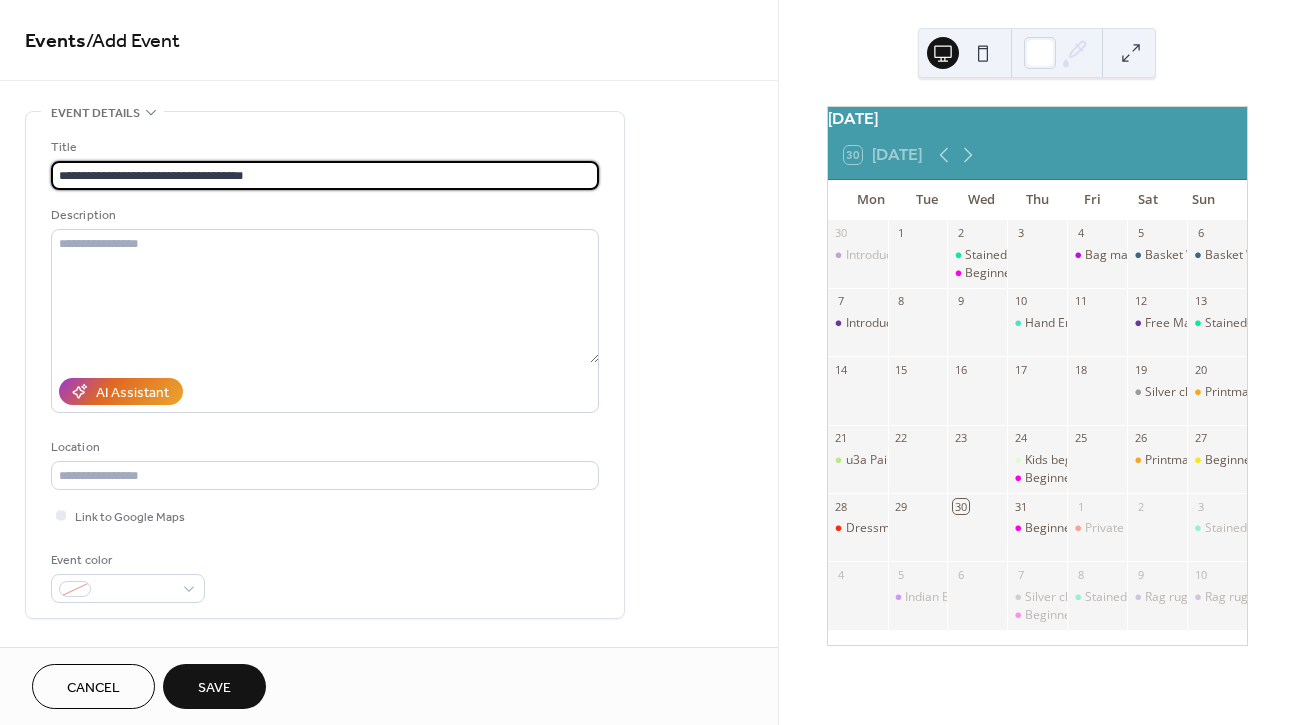 drag, startPoint x: 281, startPoint y: 174, endPoint x: 193, endPoint y: 179, distance: 88.14193 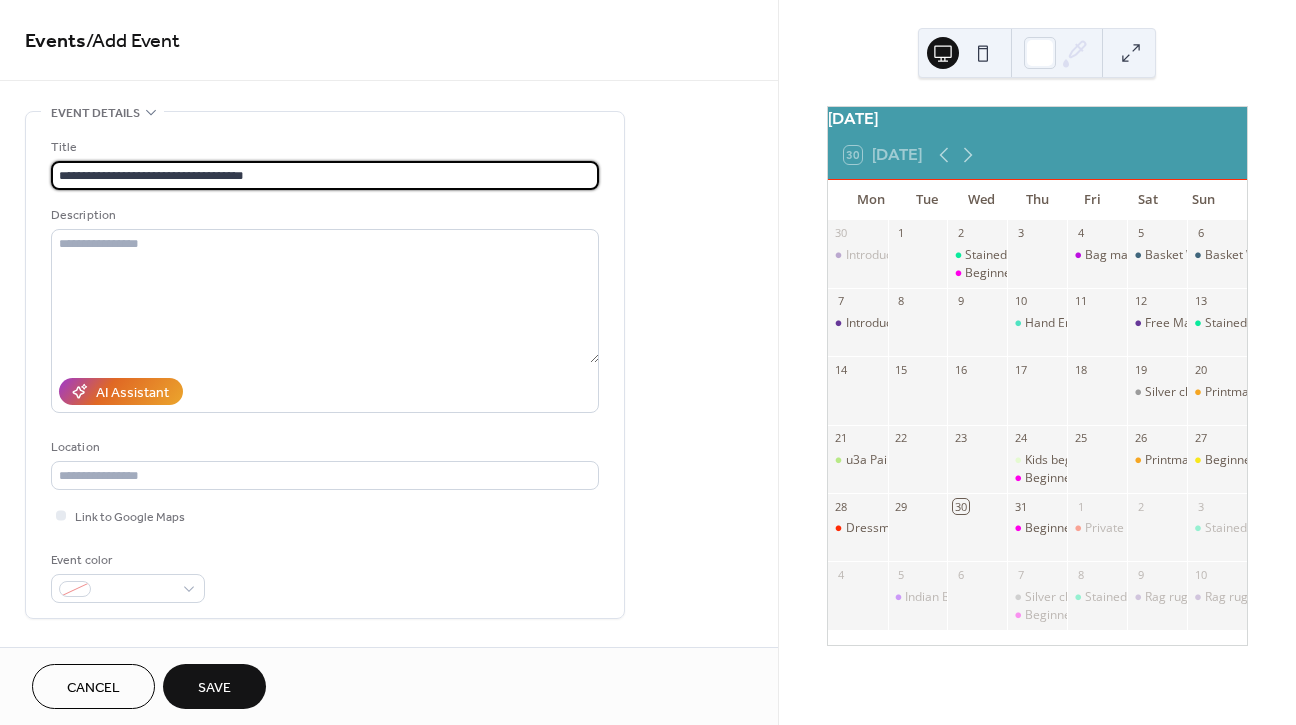 click on "**********" at bounding box center [325, 175] 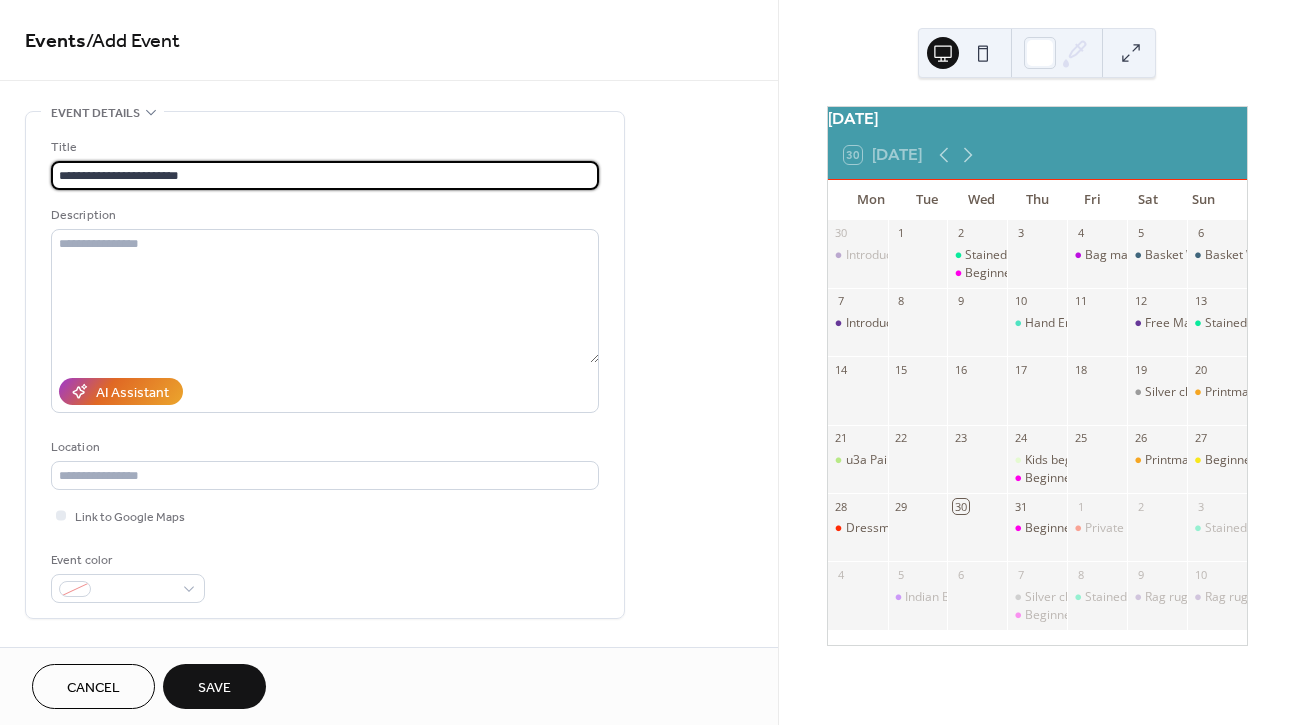 scroll, scrollTop: 320, scrollLeft: 0, axis: vertical 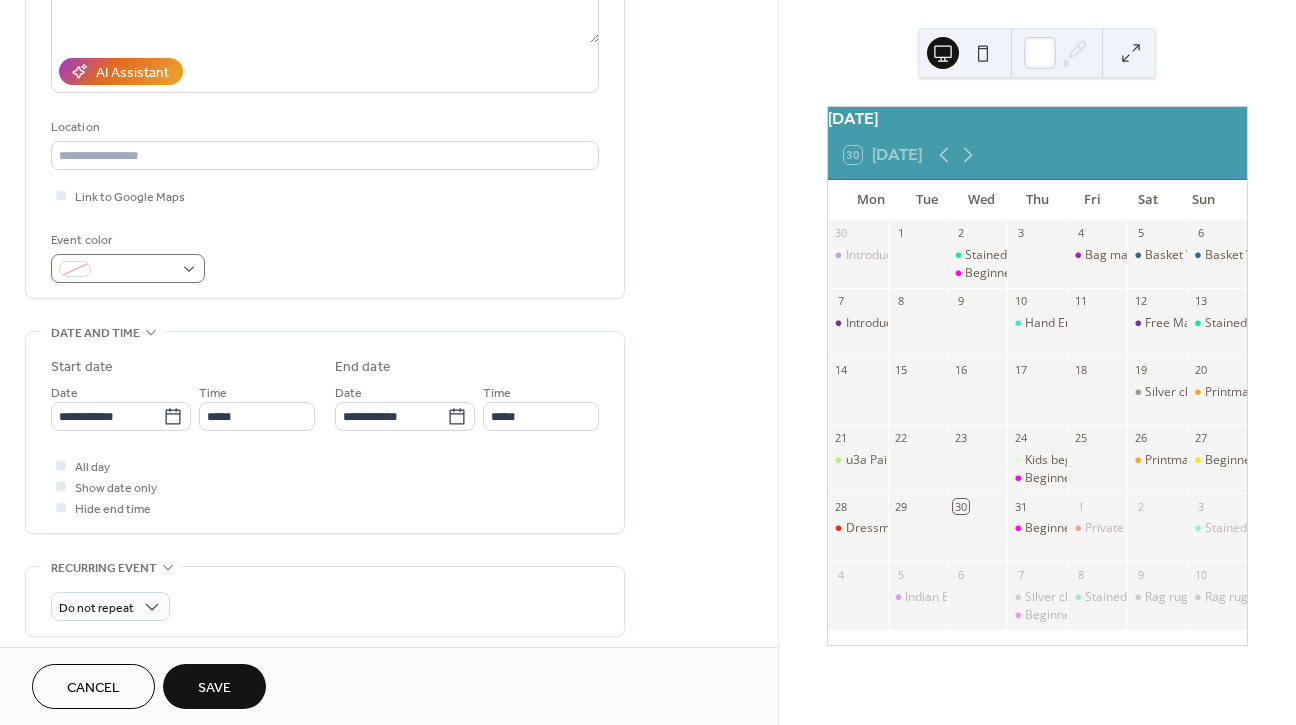 type on "**********" 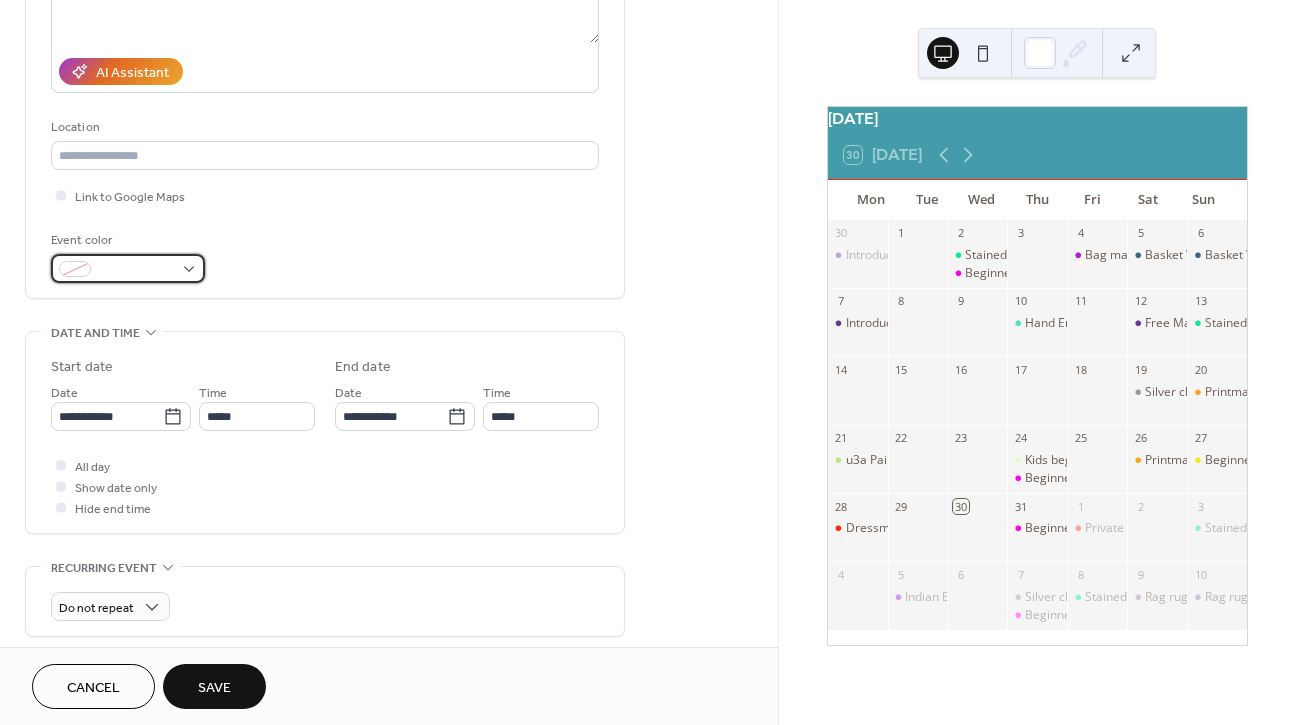 click at bounding box center [136, 270] 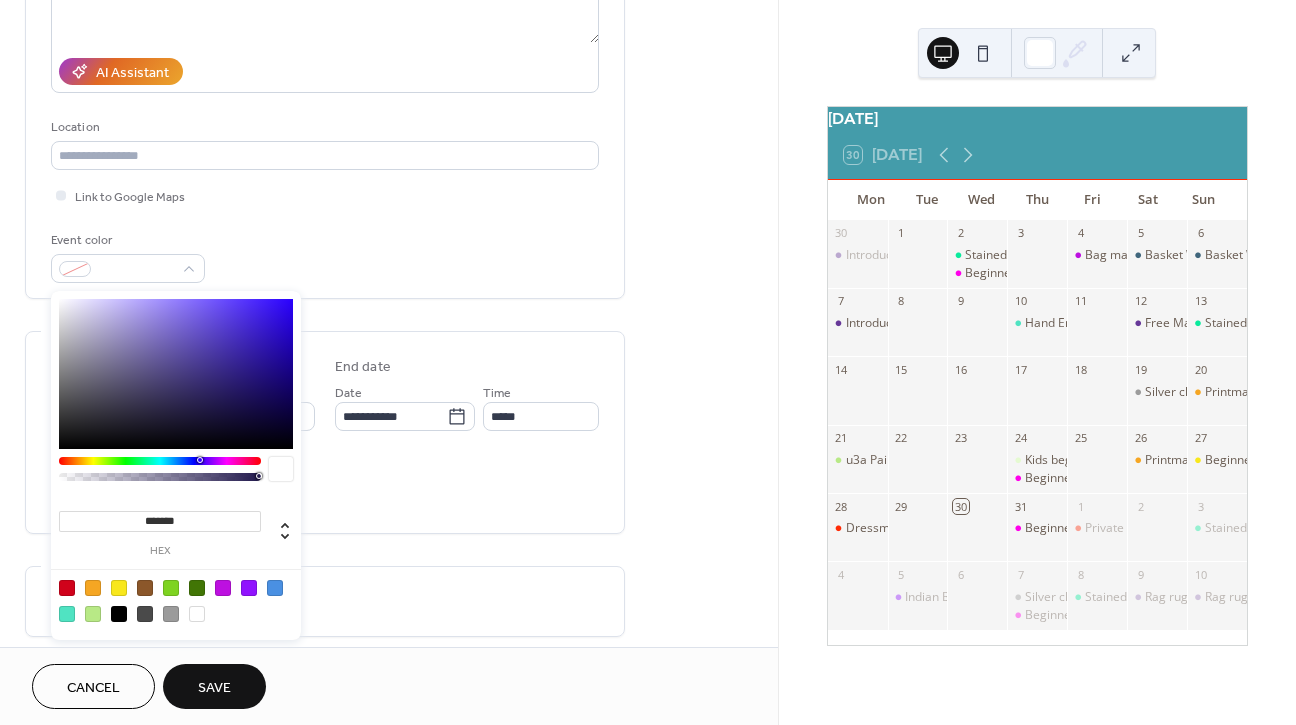 click at bounding box center (197, 588) 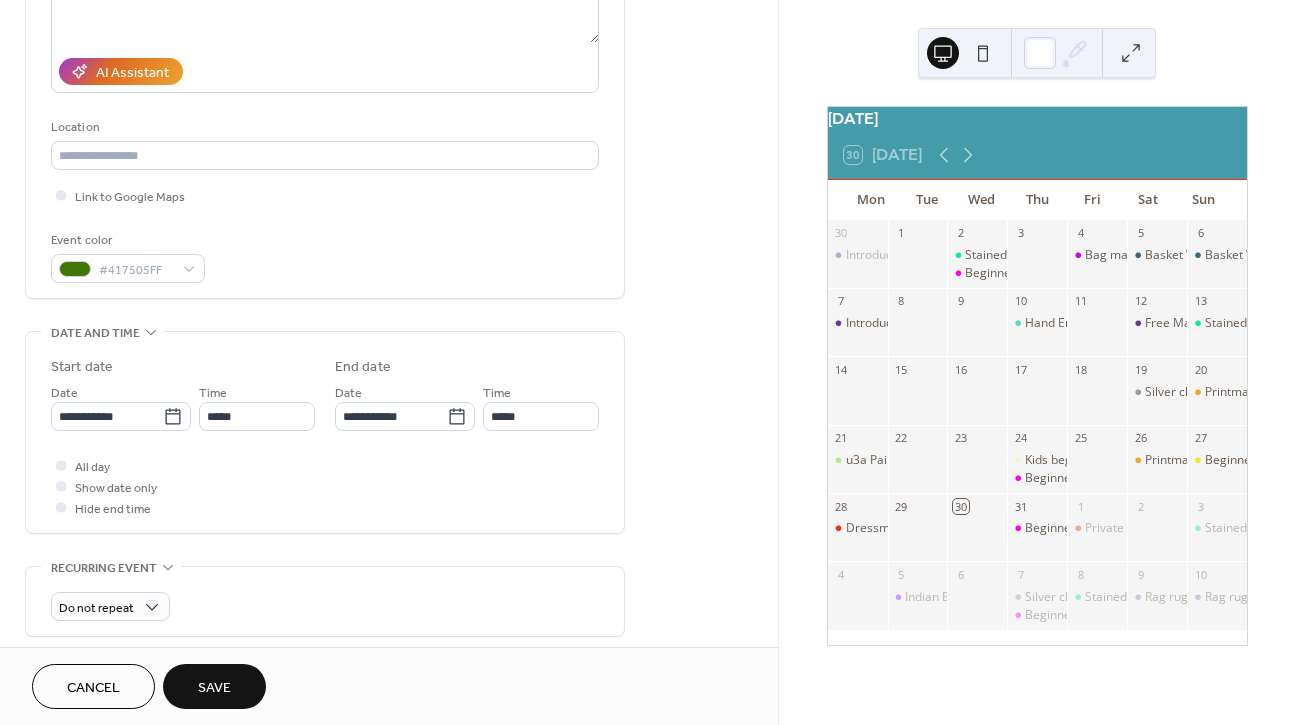 click on "**********" at bounding box center [325, 45] 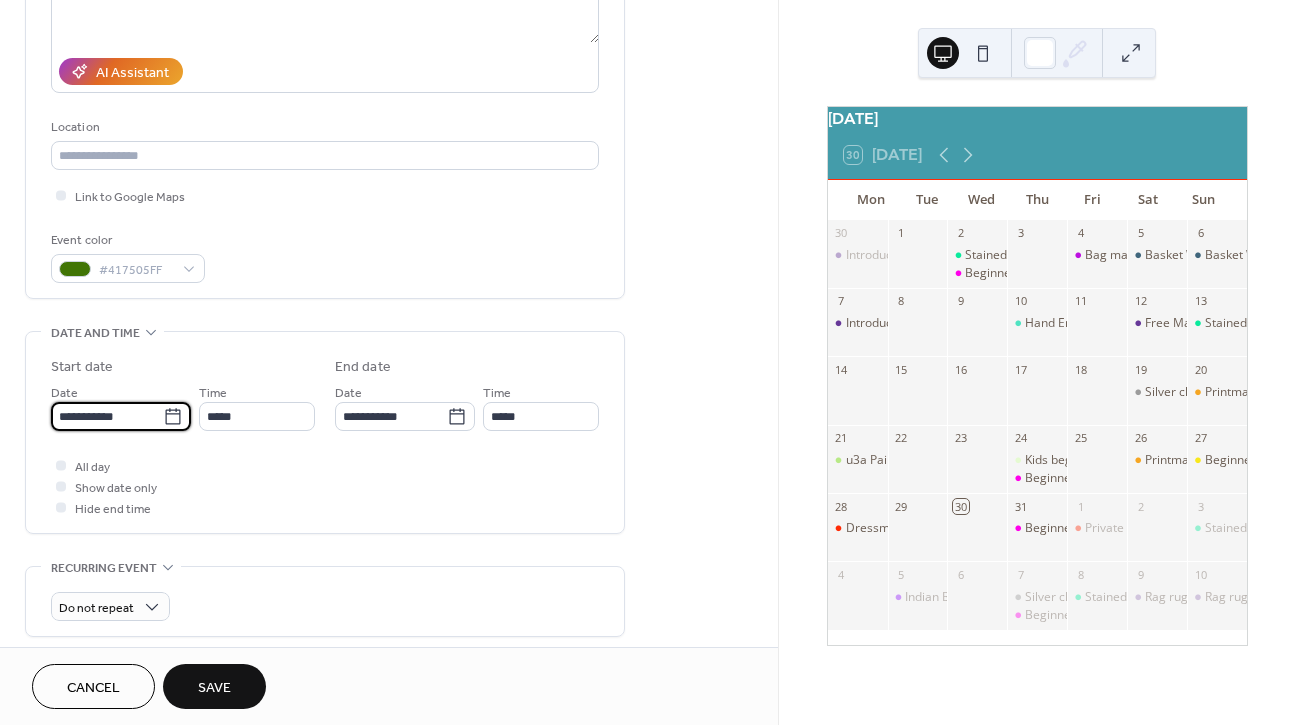 click on "**********" at bounding box center [107, 416] 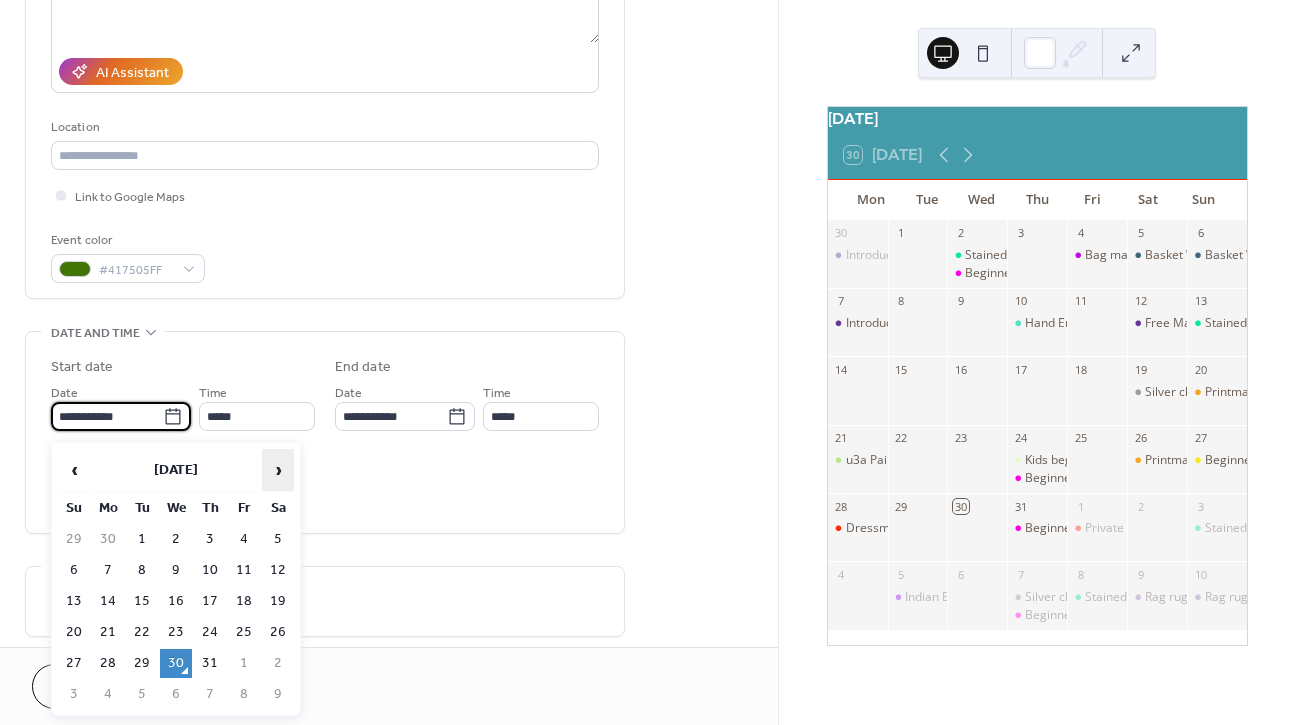 click on "›" at bounding box center [278, 470] 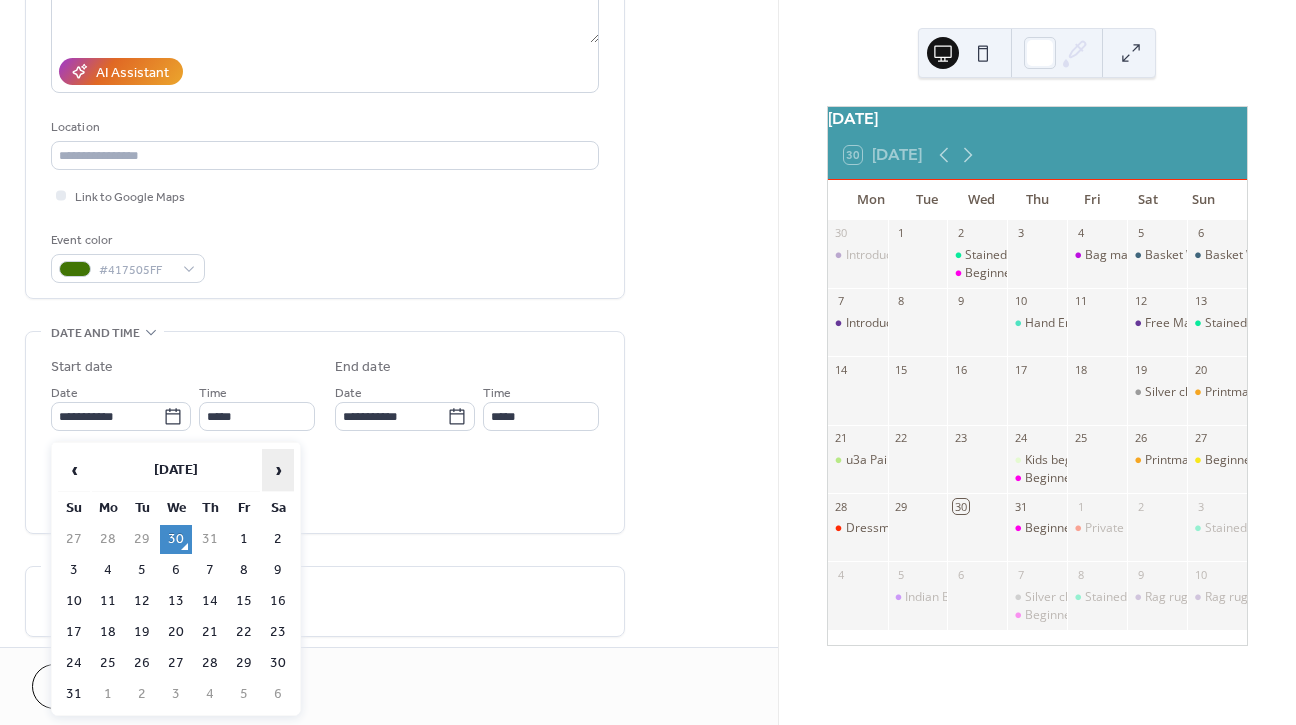 click on "›" at bounding box center [278, 470] 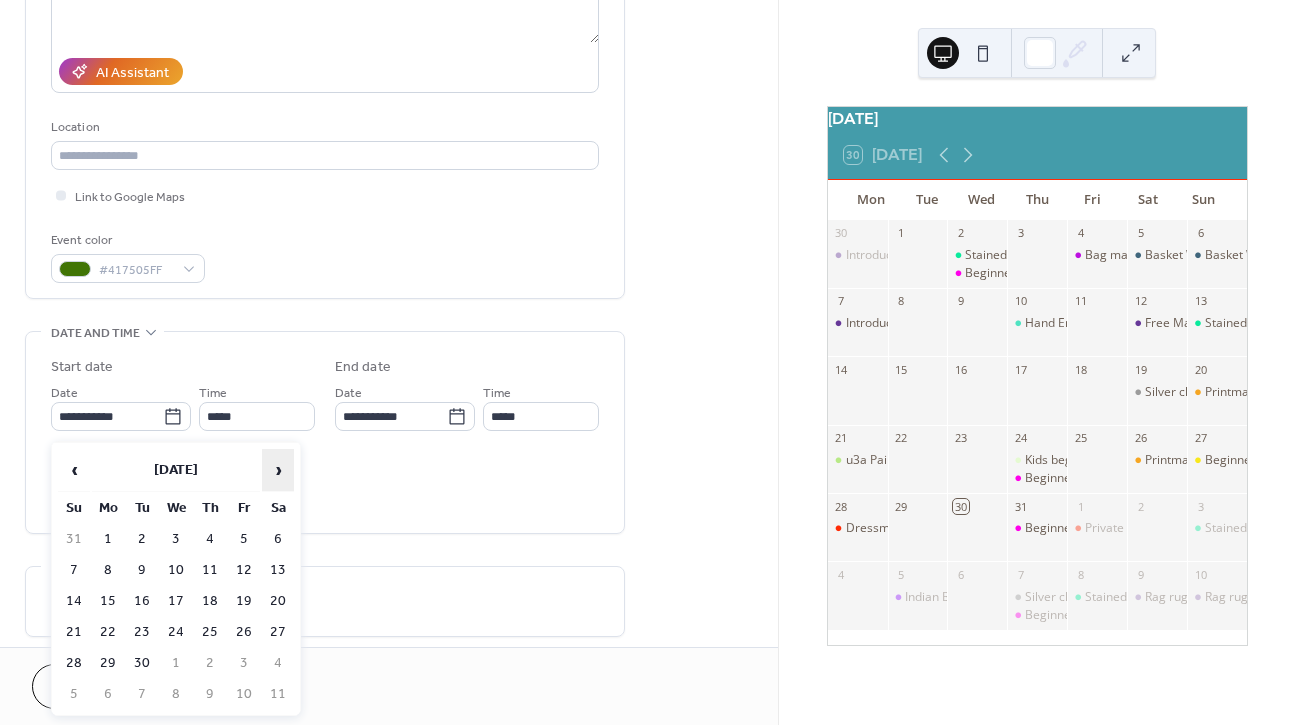 click on "›" at bounding box center [278, 470] 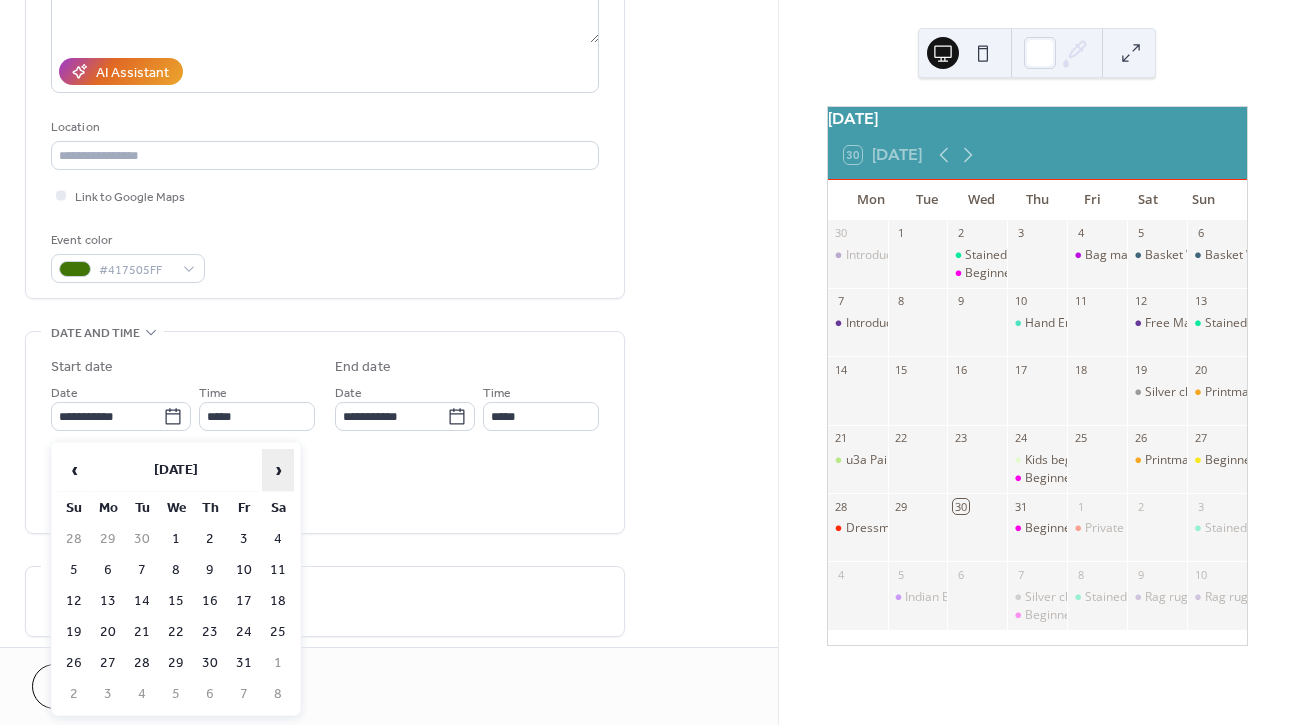 click on "›" at bounding box center (278, 470) 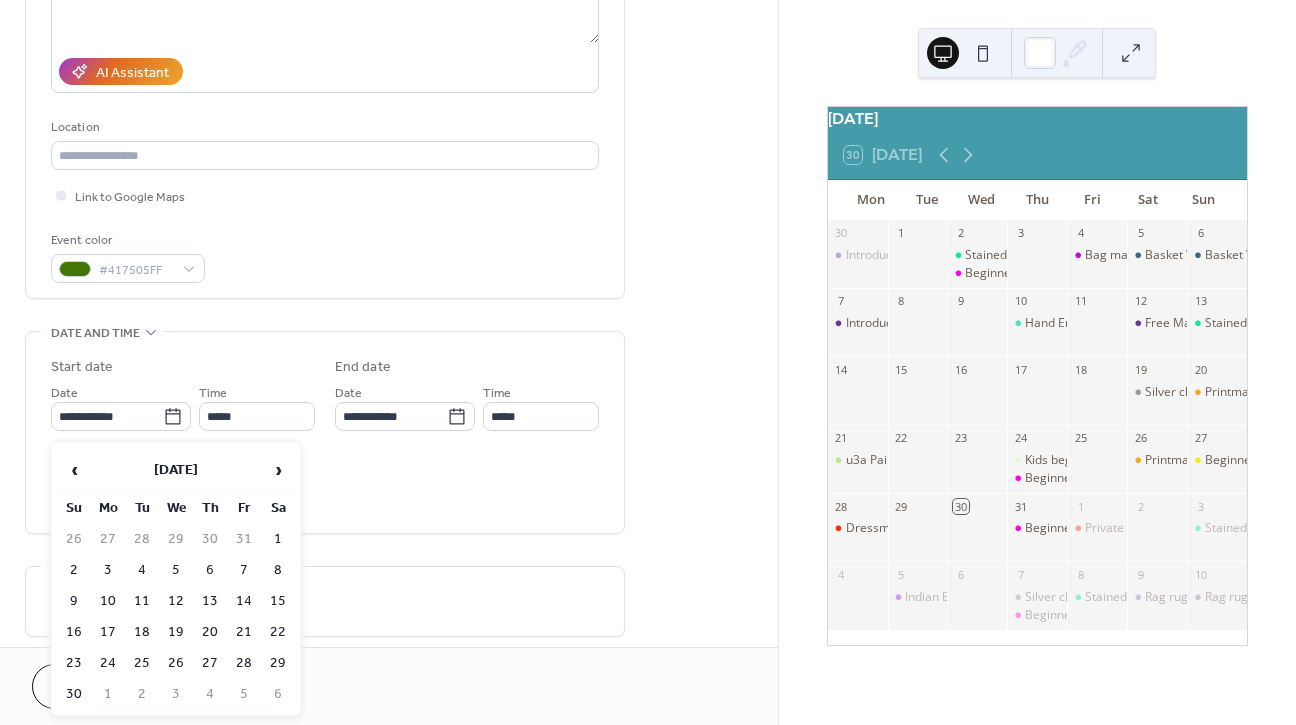 click on "15" at bounding box center (278, 601) 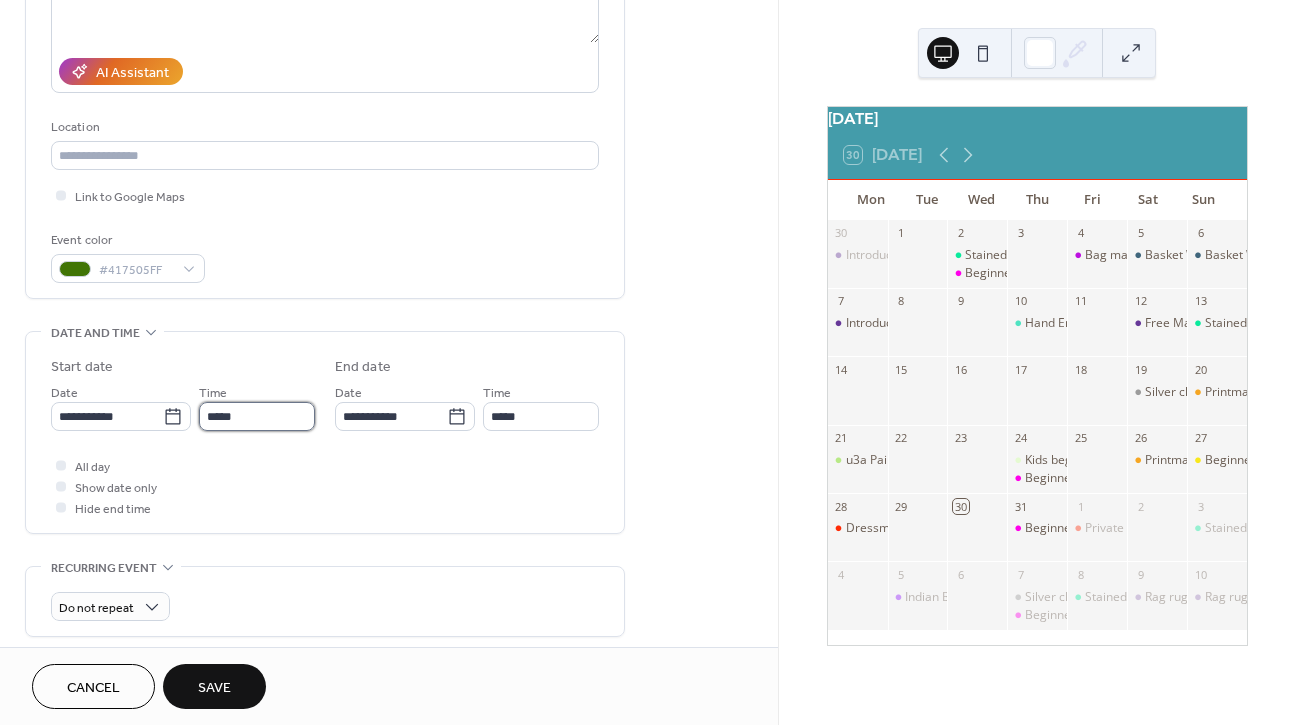 click on "*****" at bounding box center [257, 416] 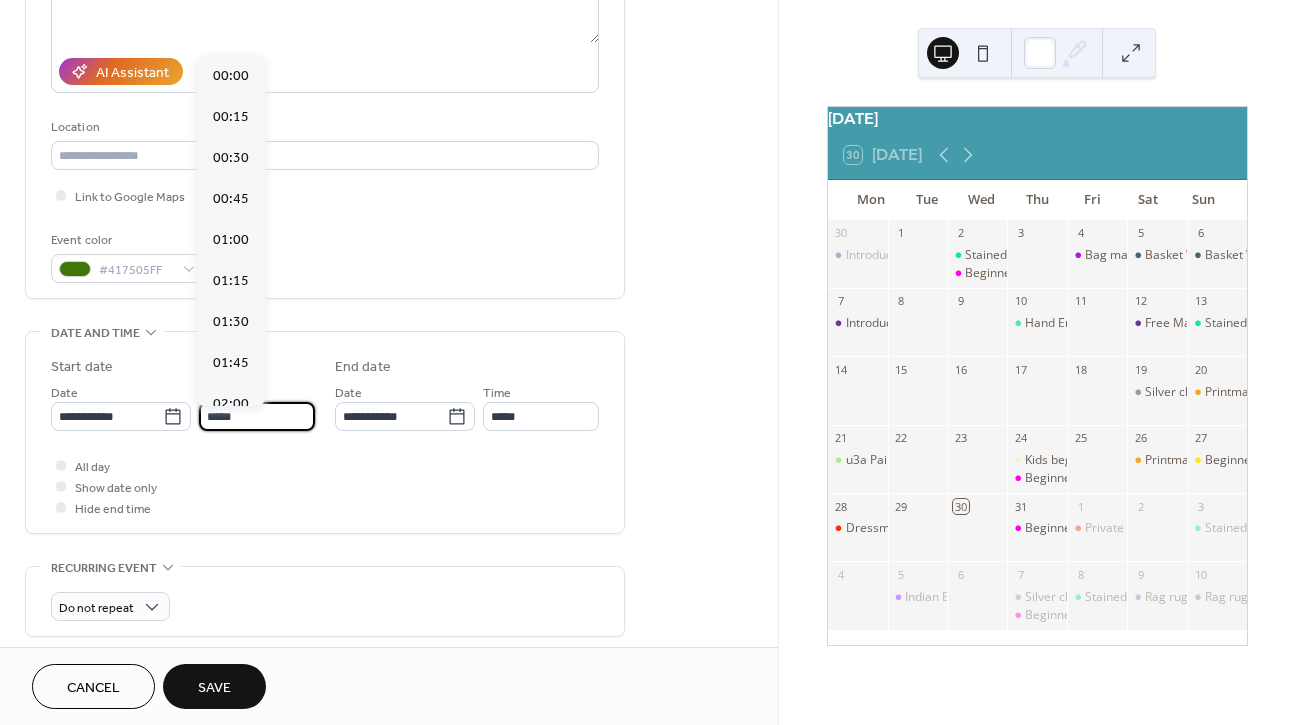 scroll, scrollTop: 1968, scrollLeft: 0, axis: vertical 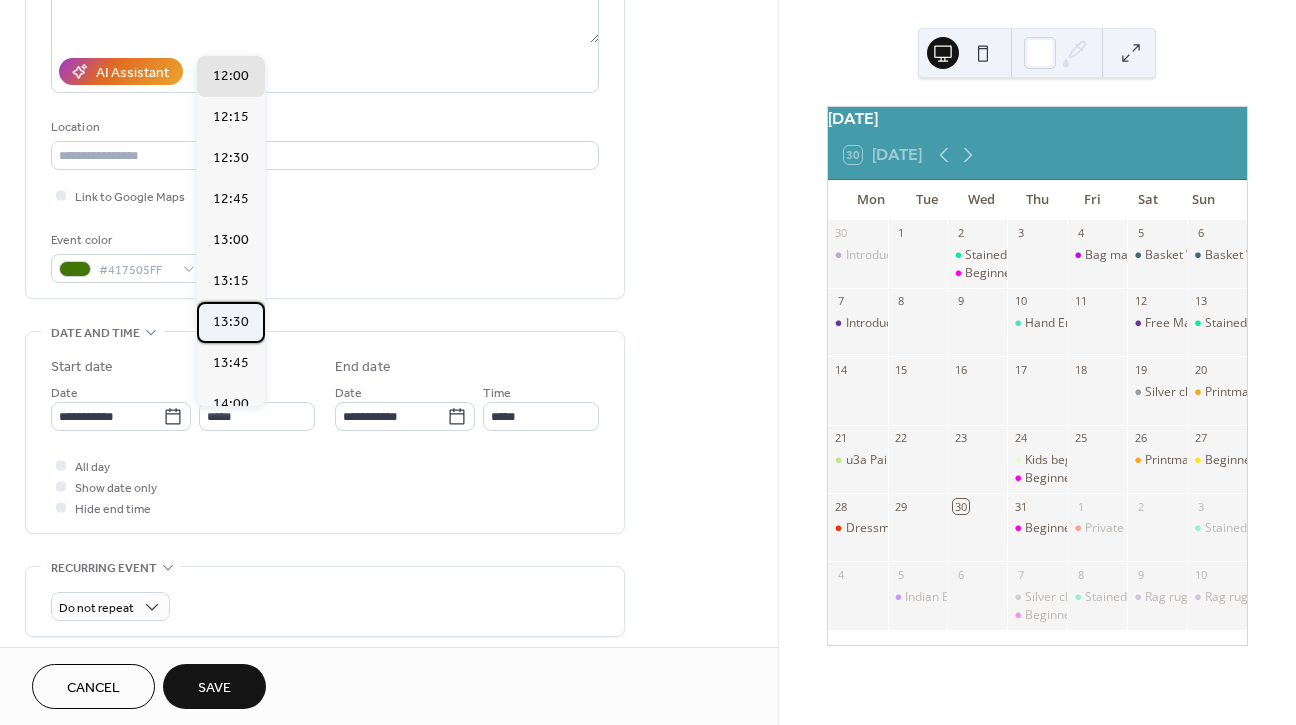 click on "13:30" at bounding box center (231, 322) 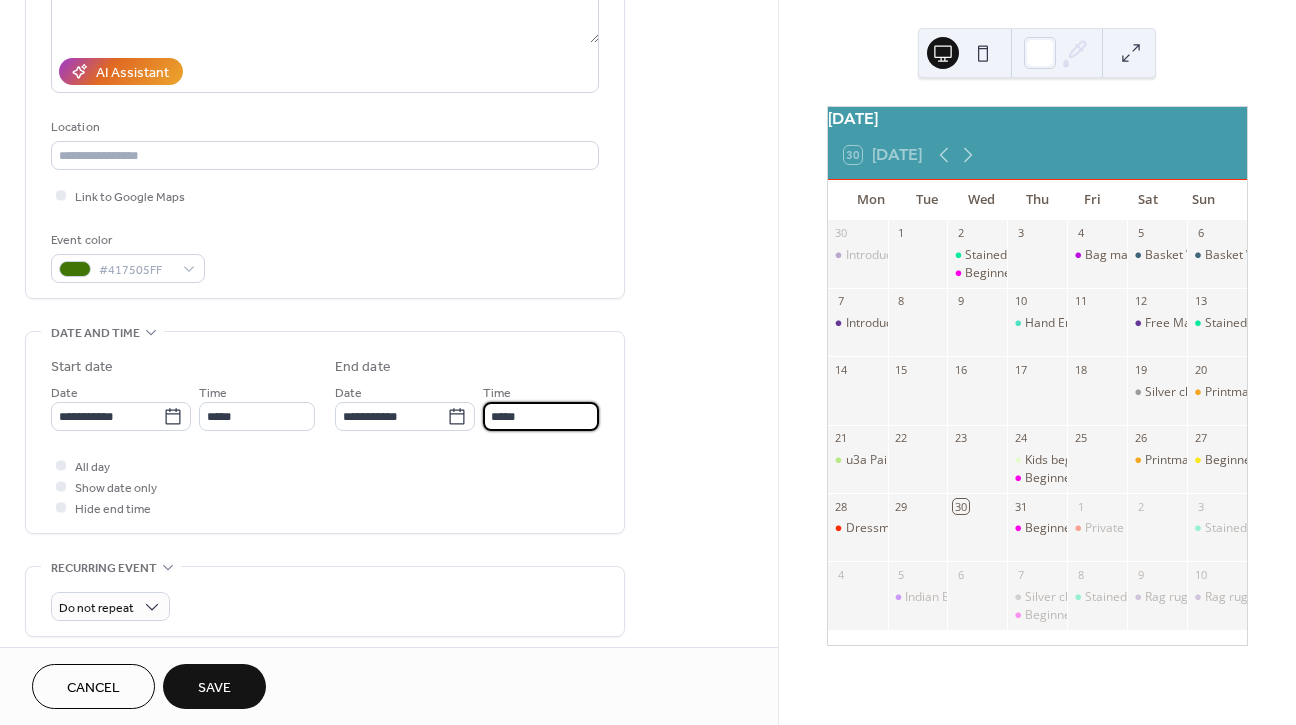 click on "*****" at bounding box center (541, 416) 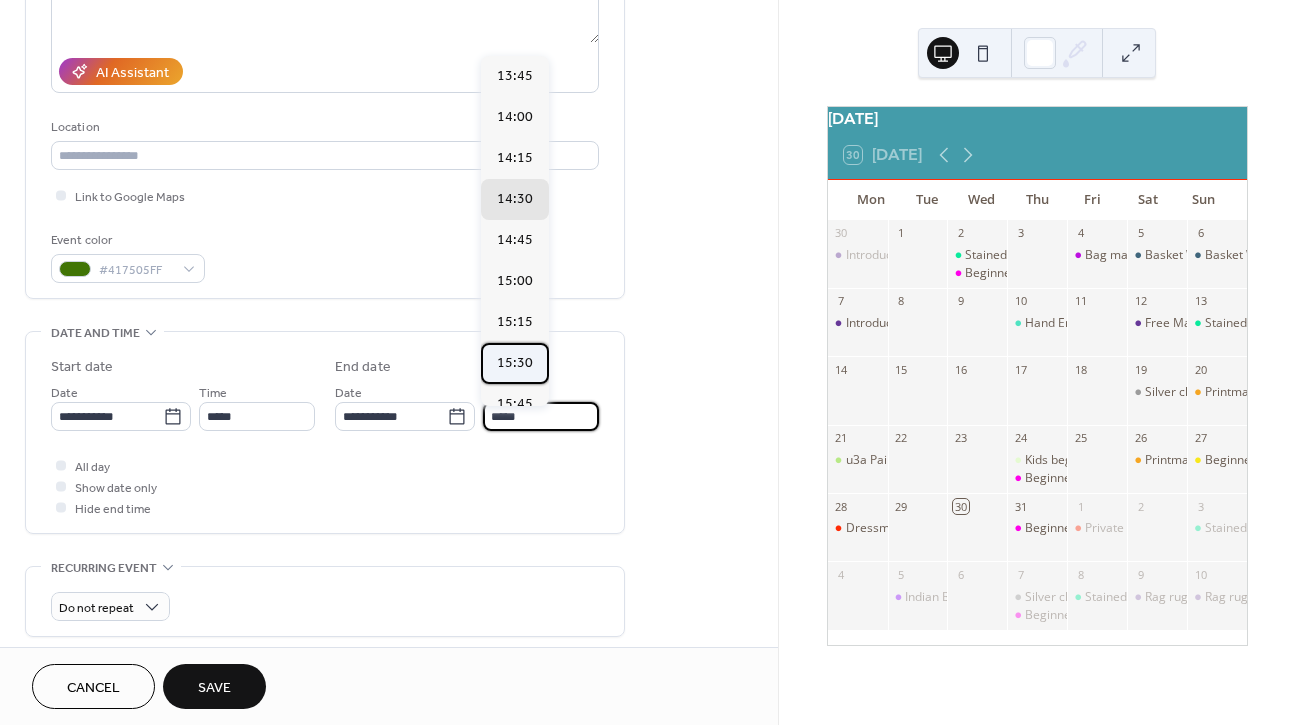 click on "15:30" at bounding box center [515, 363] 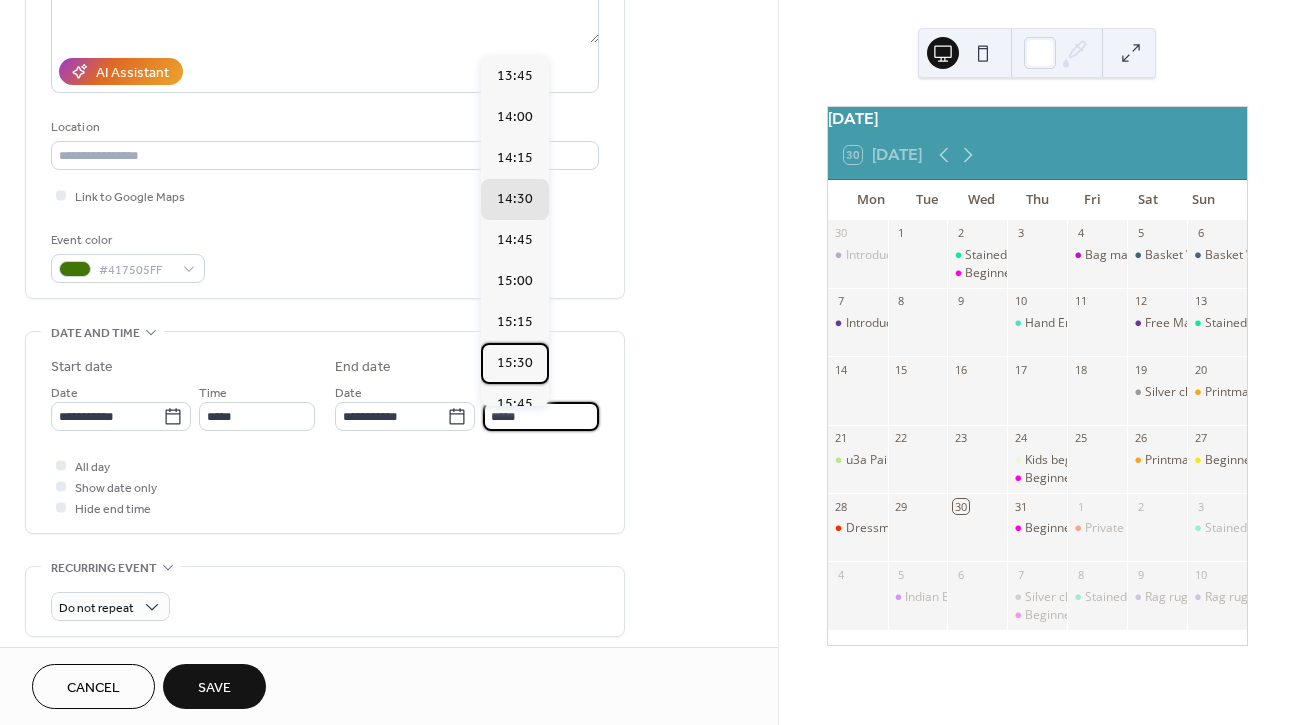 type on "*****" 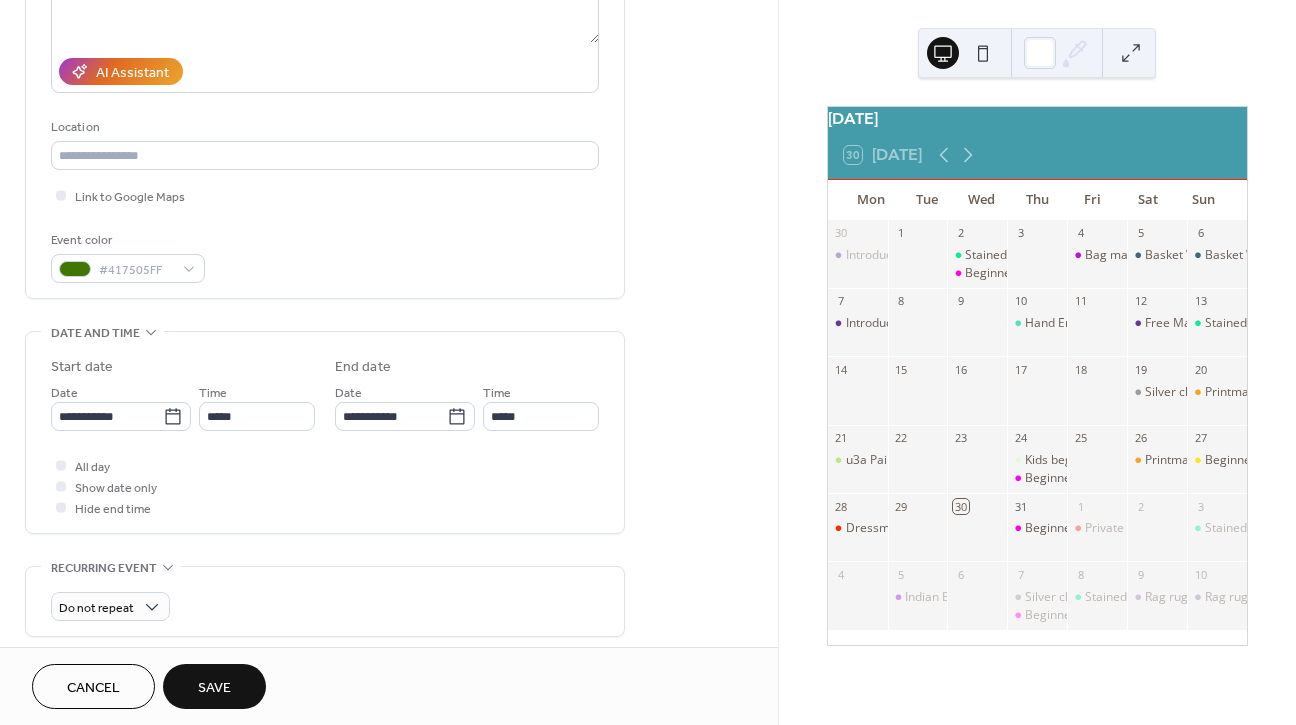 click on "All day Show date only Hide end time" at bounding box center (325, 486) 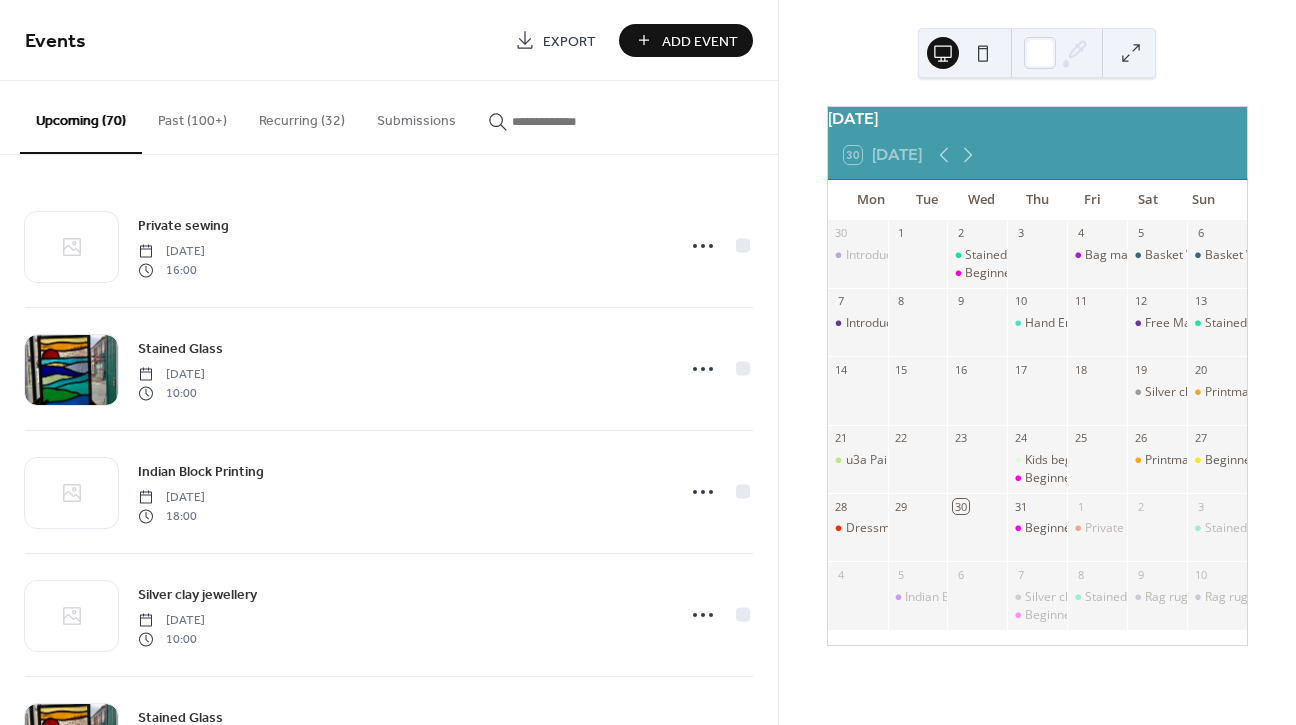 scroll, scrollTop: 0, scrollLeft: 0, axis: both 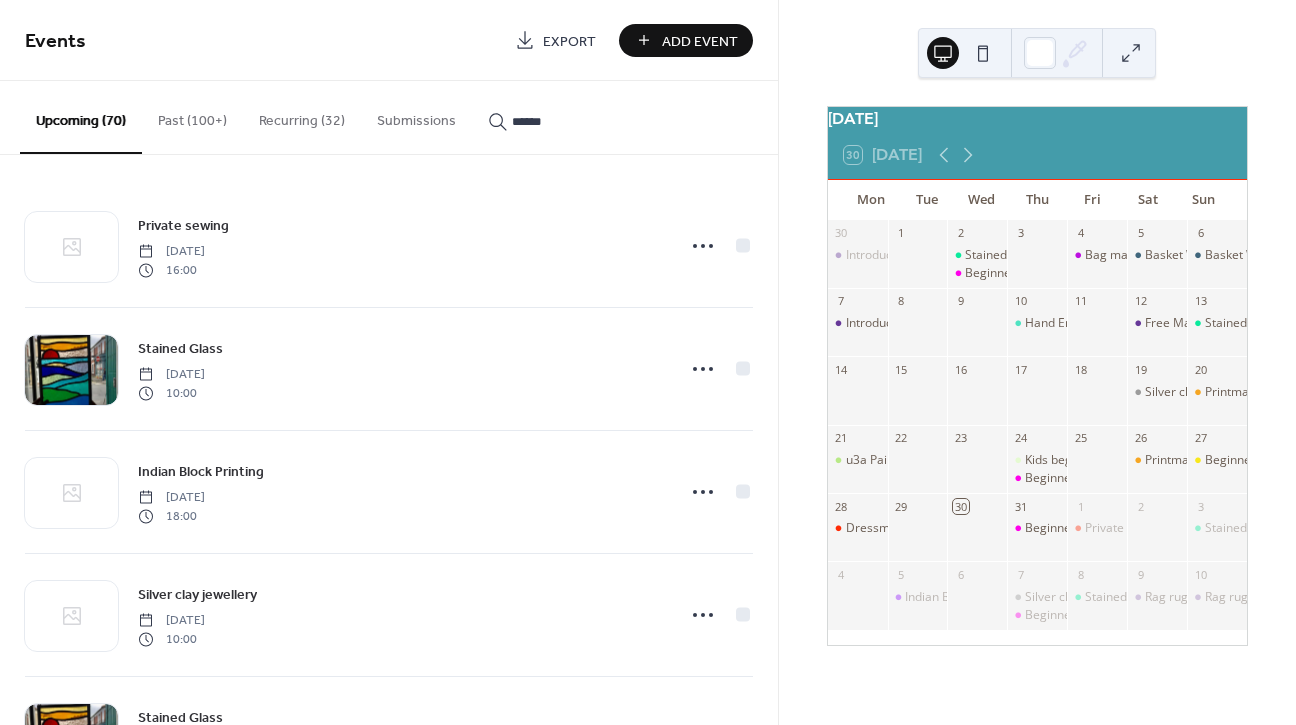 type on "******" 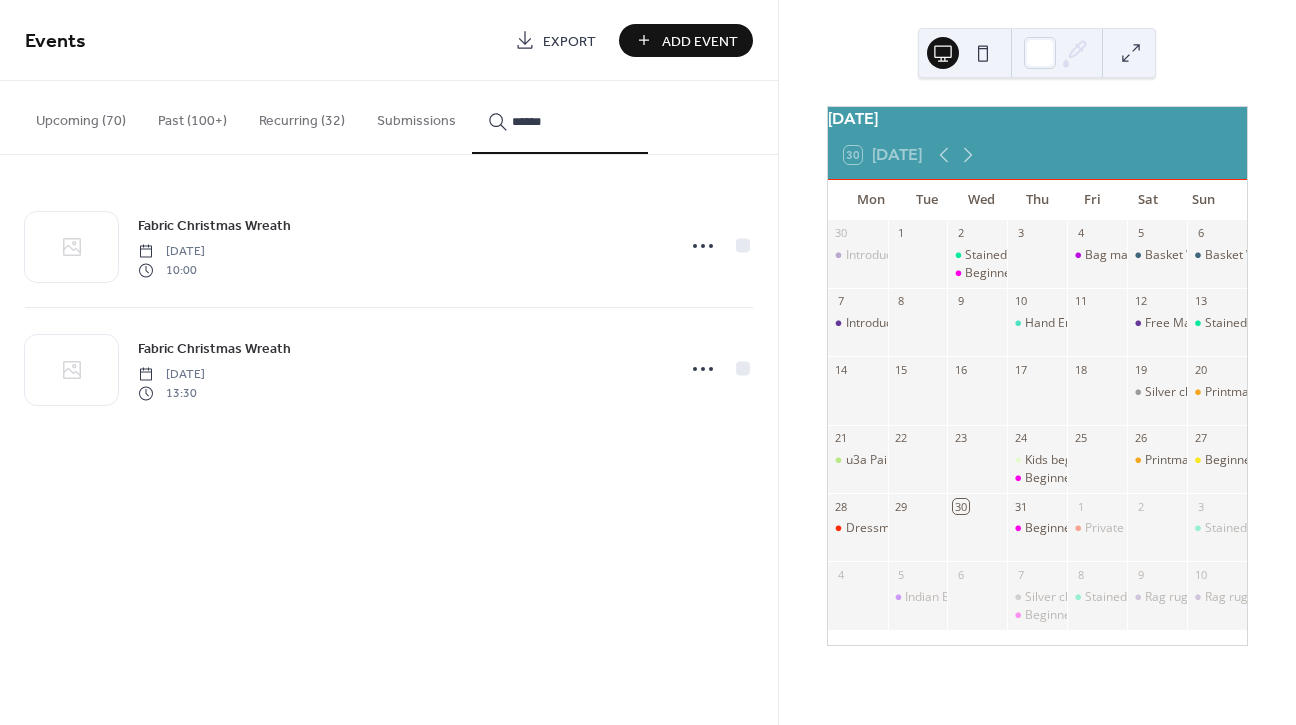 click 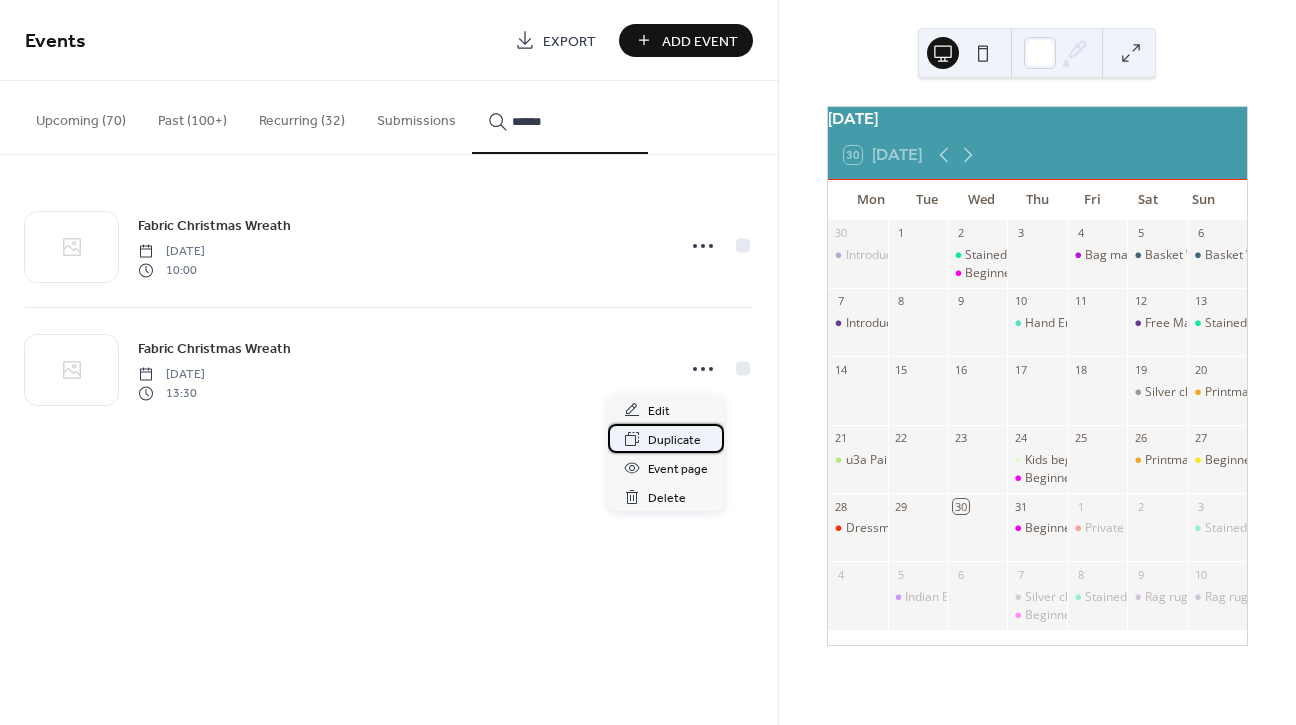 click on "Duplicate" at bounding box center [674, 440] 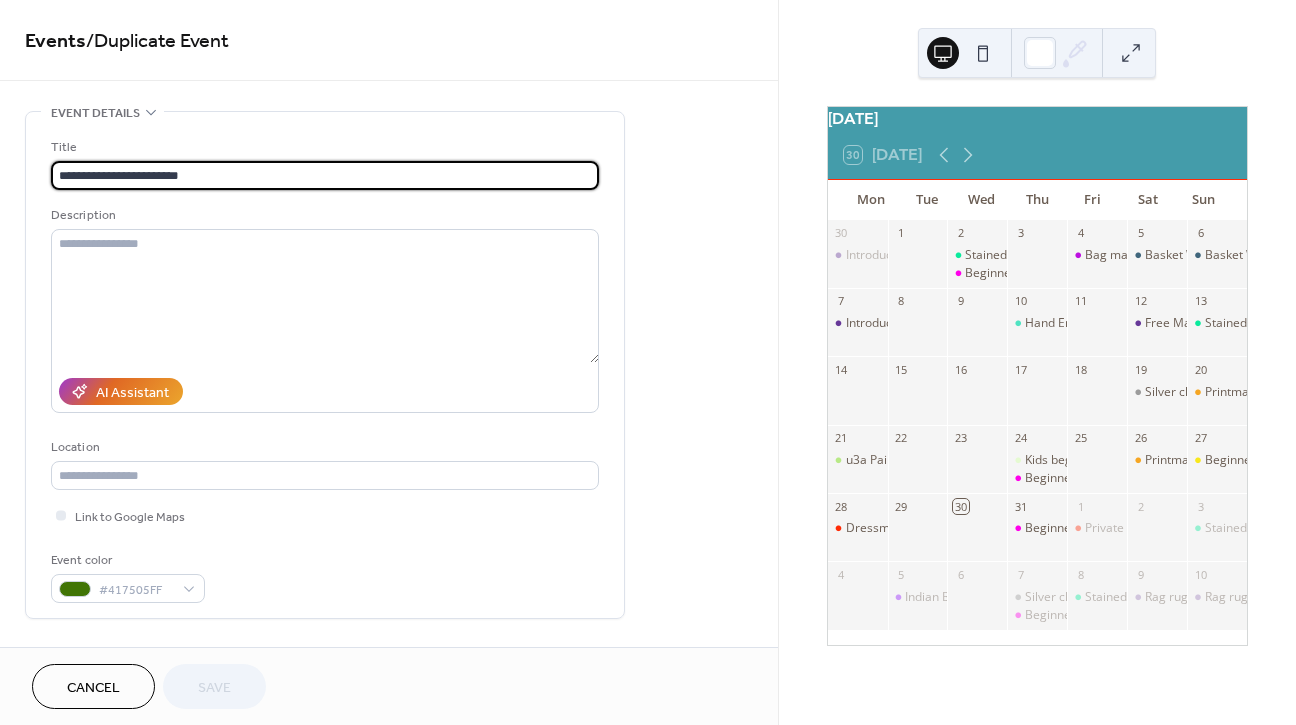 scroll, scrollTop: 688, scrollLeft: 0, axis: vertical 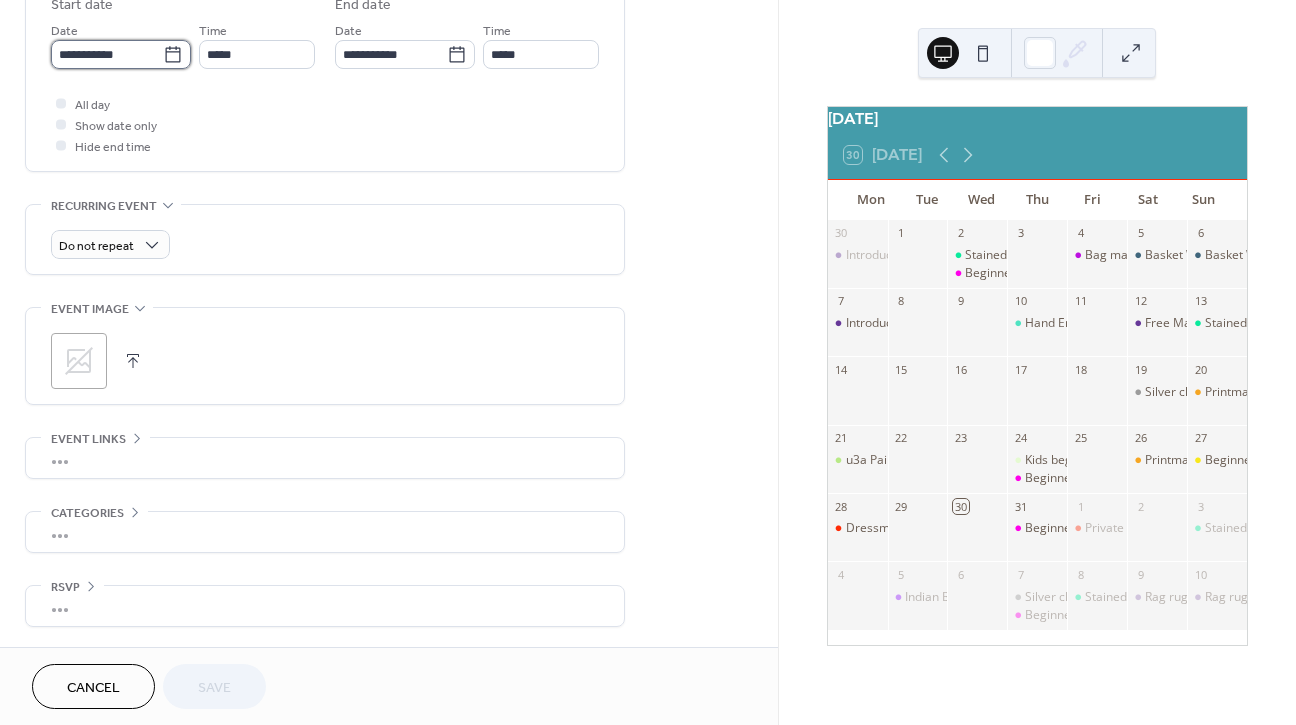 click on "**********" at bounding box center [107, 54] 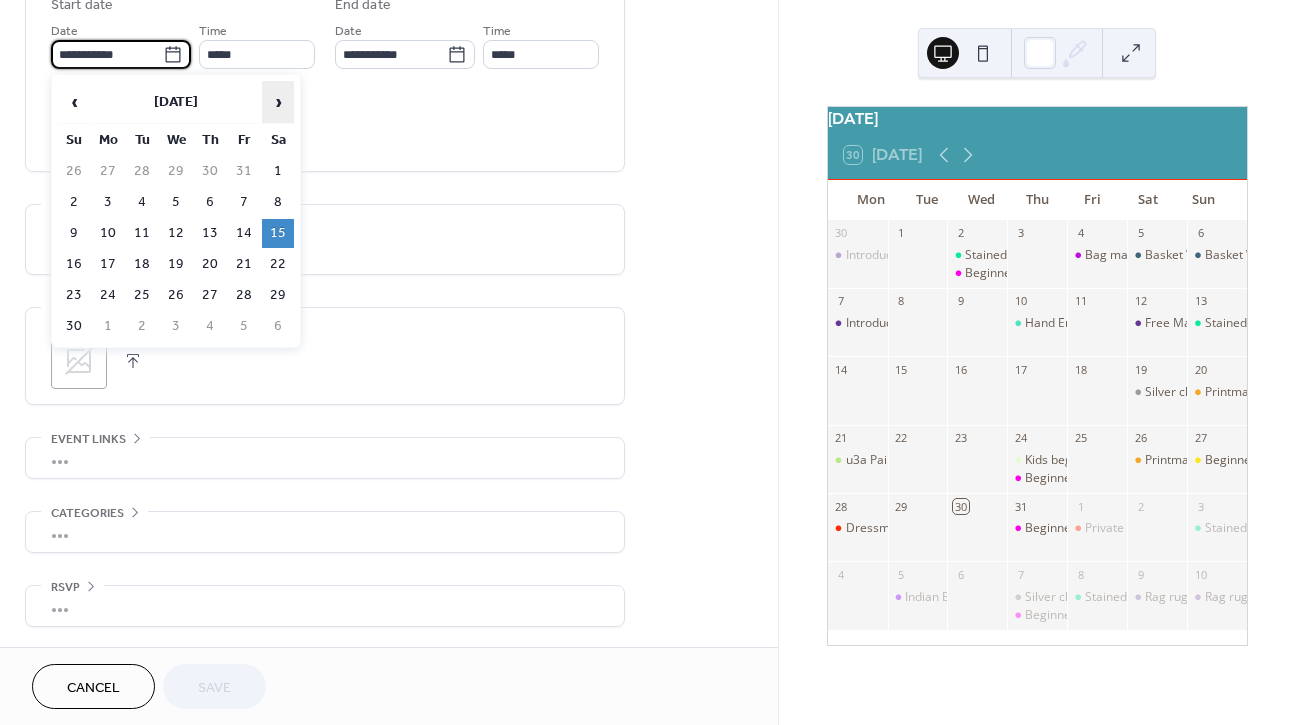 click on "›" at bounding box center [278, 102] 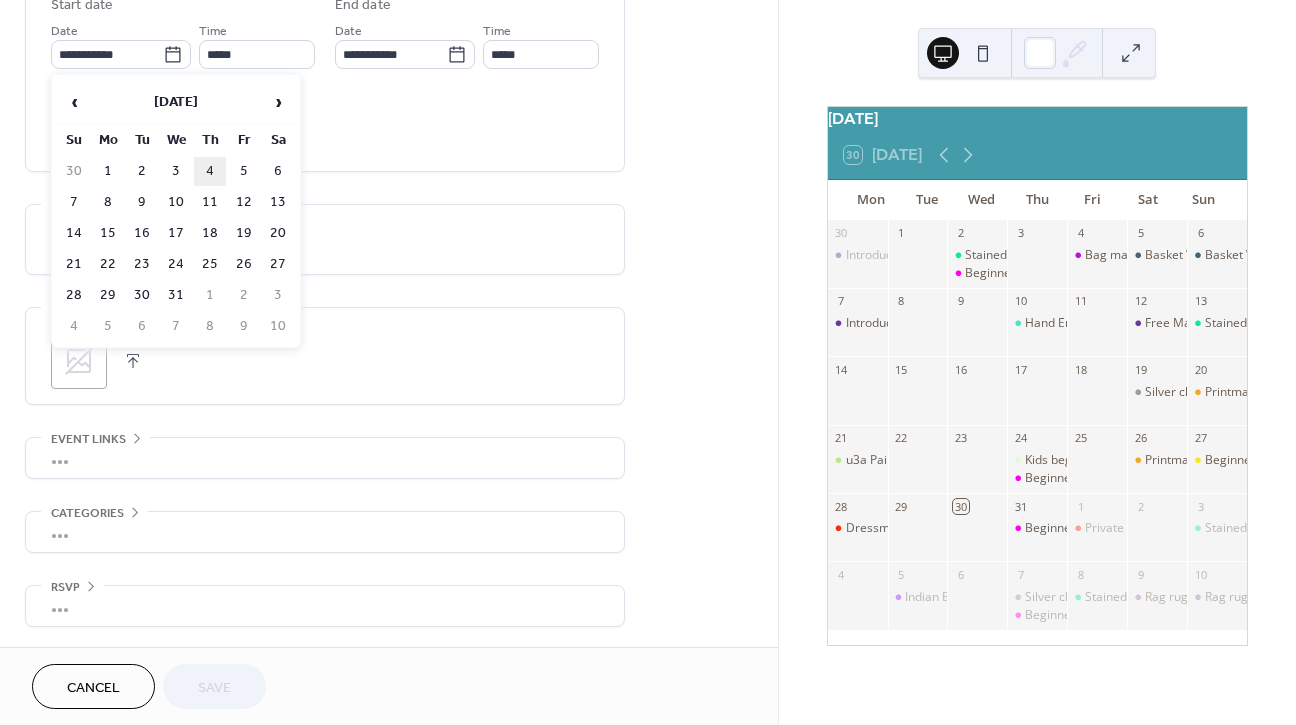 click on "4" at bounding box center (210, 171) 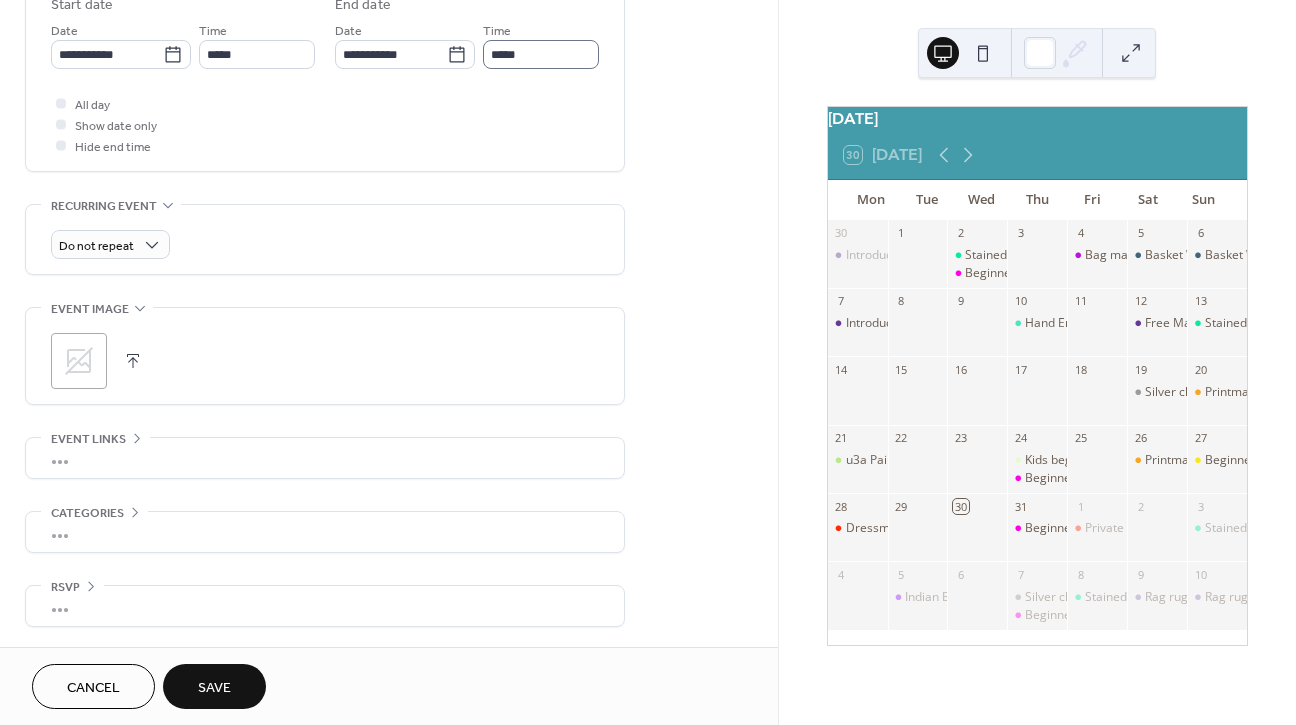 type on "**********" 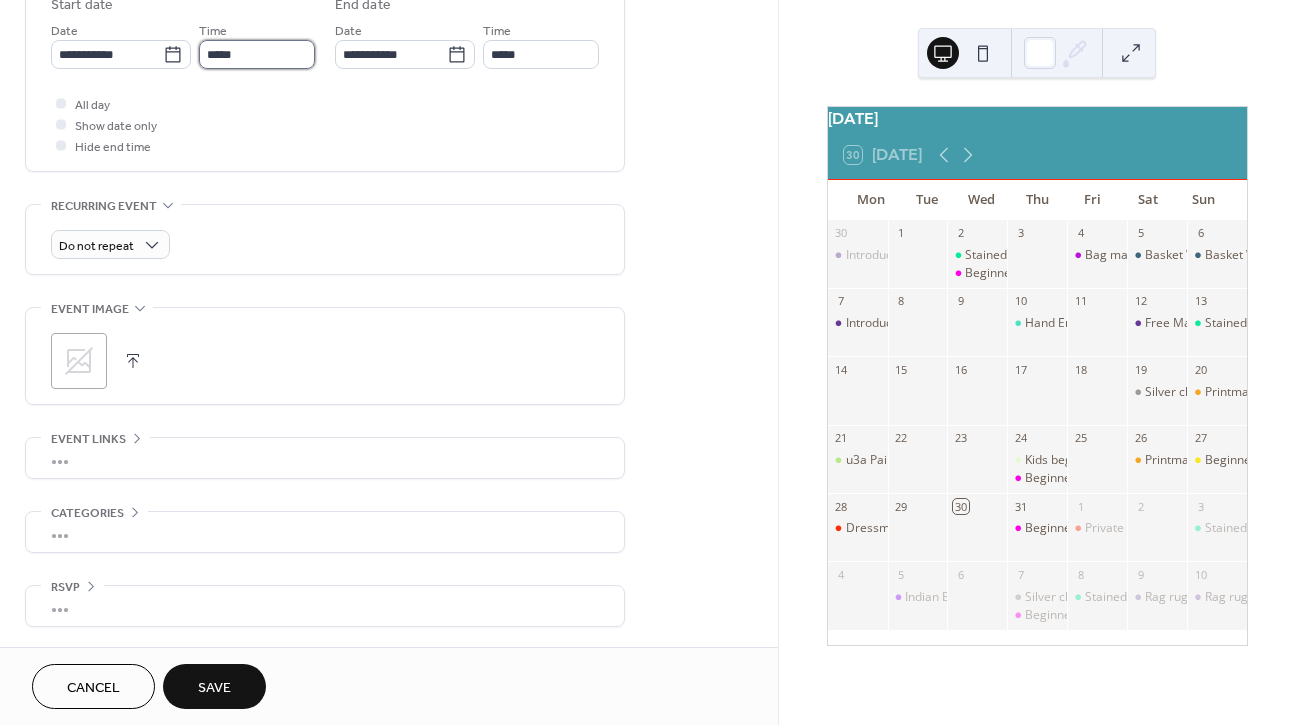 click on "*****" at bounding box center (257, 54) 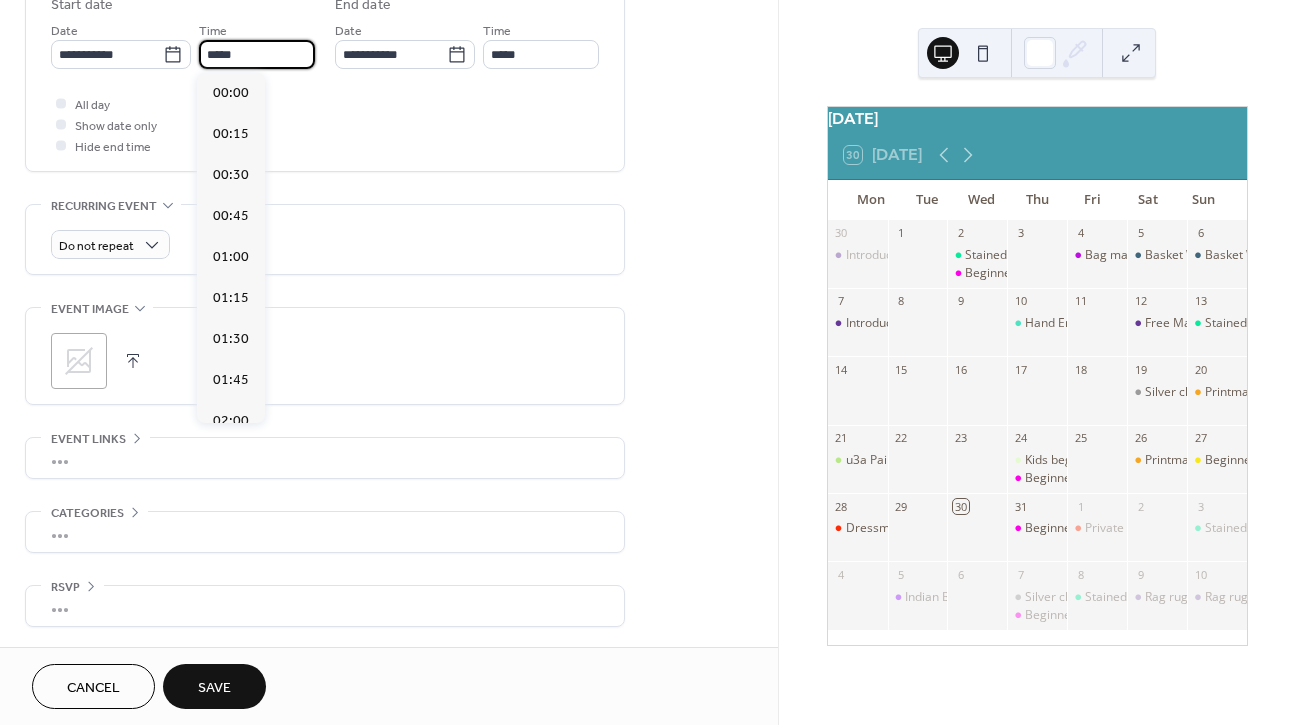 scroll, scrollTop: 2754, scrollLeft: 0, axis: vertical 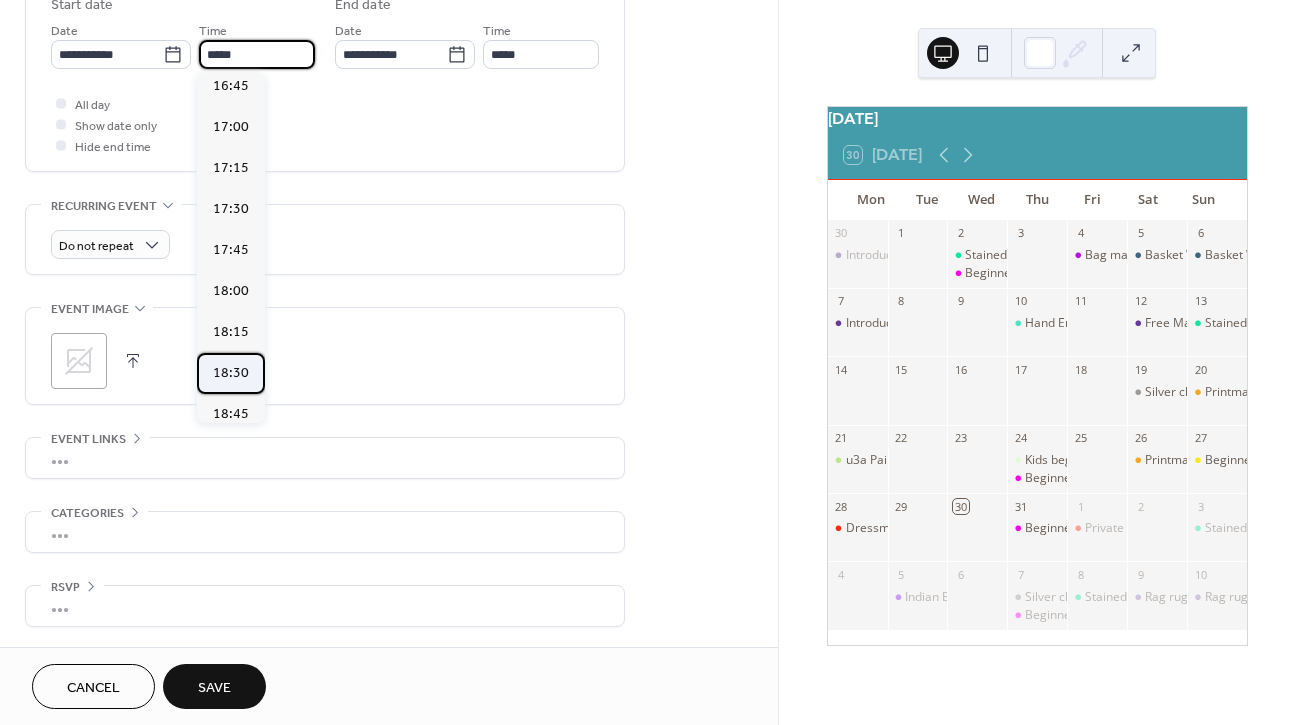 click on "18:30" at bounding box center (231, 373) 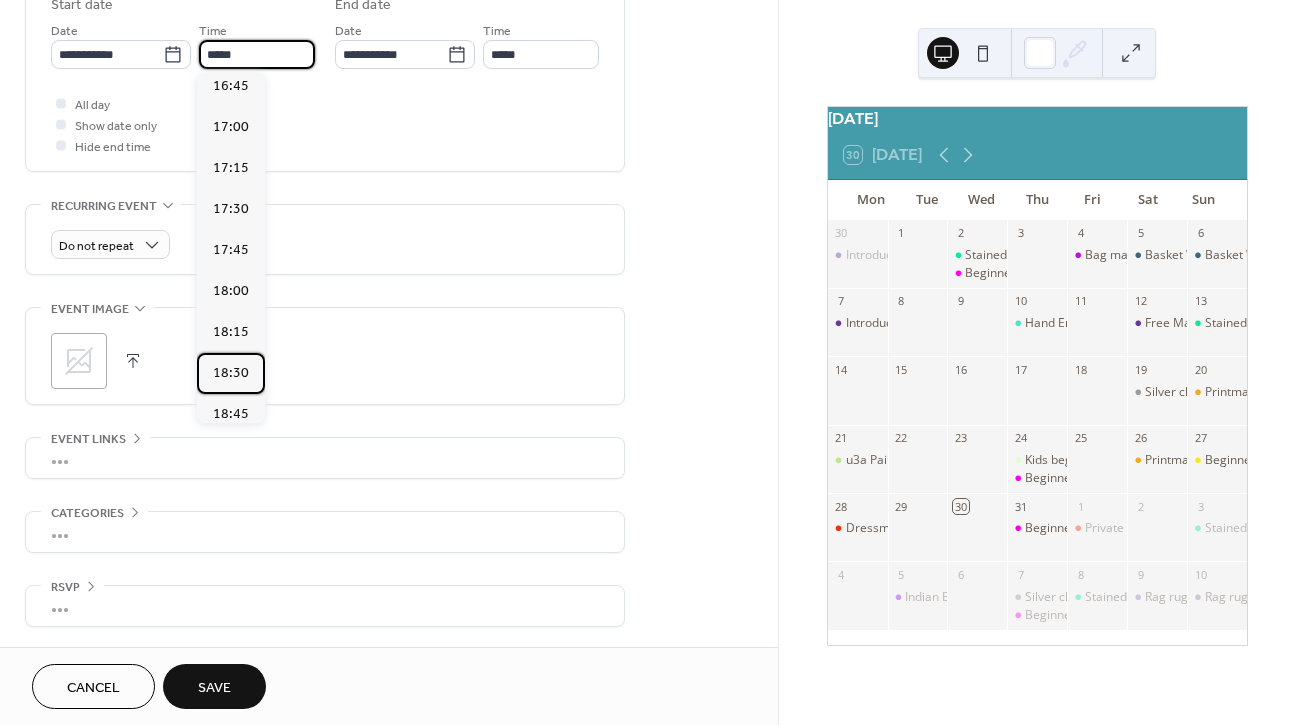 type on "*****" 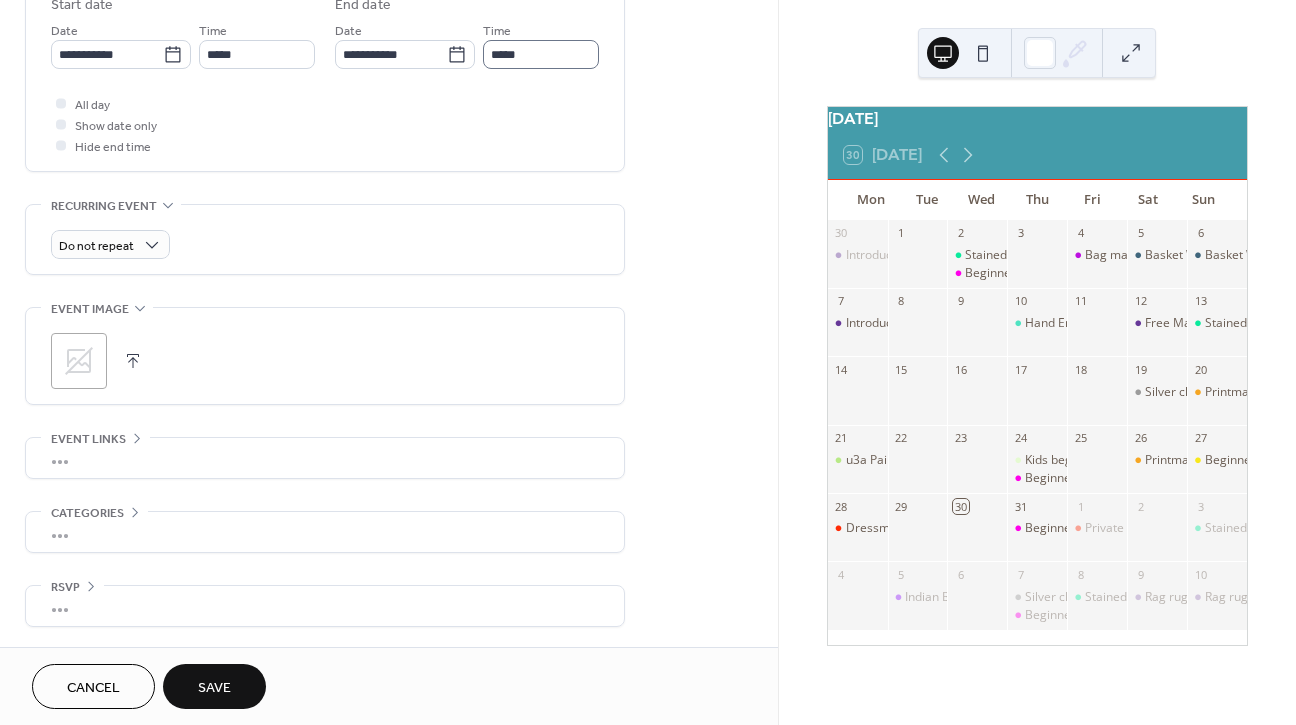 type on "*****" 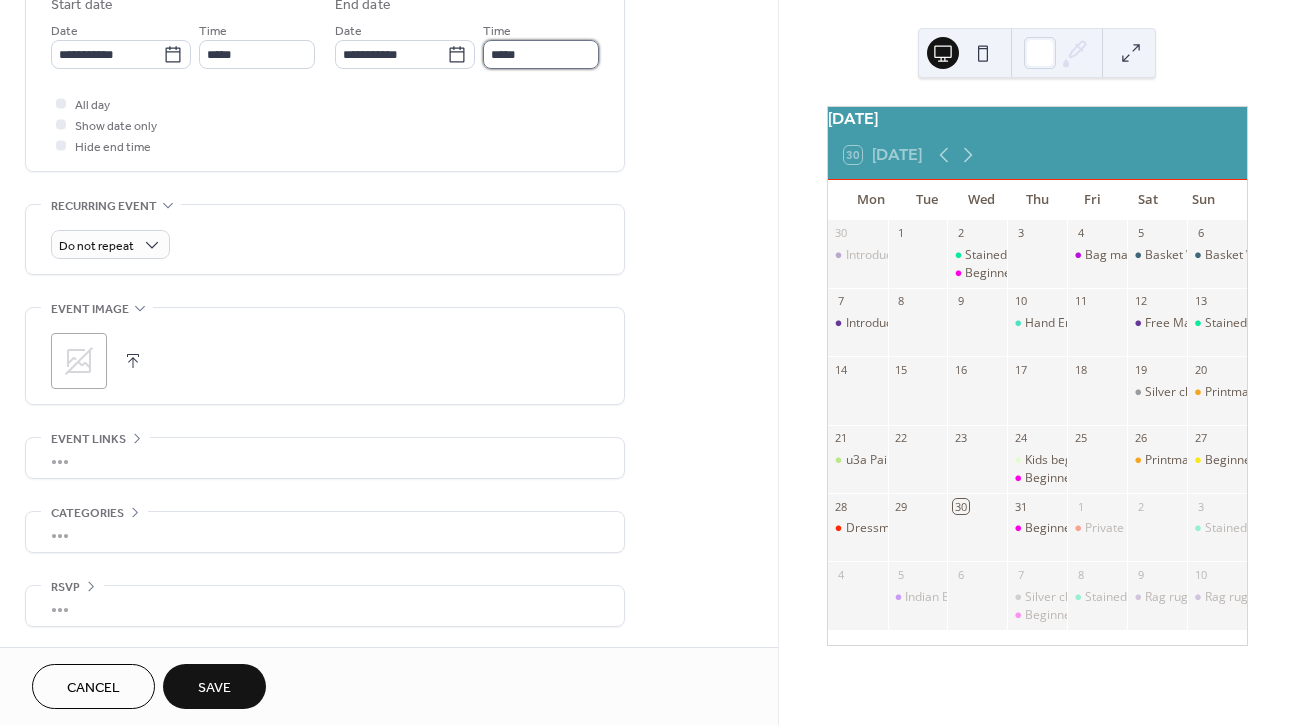 click on "*****" at bounding box center [541, 54] 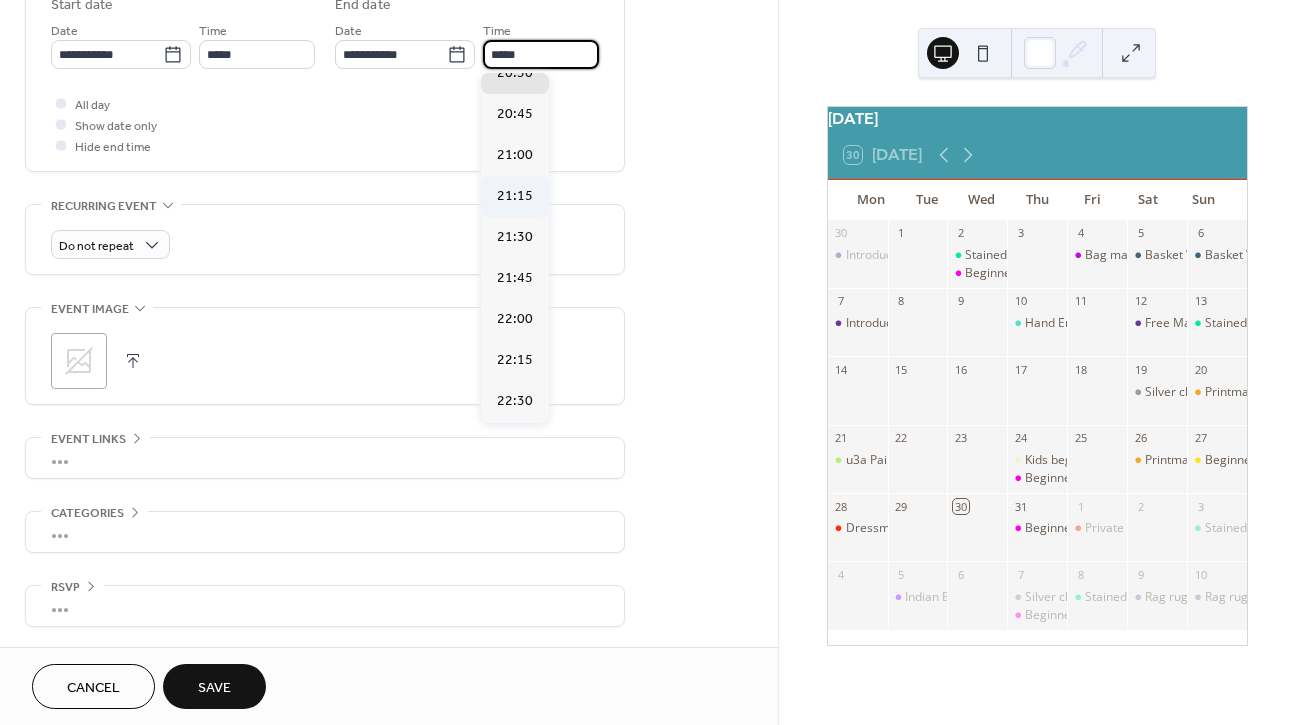 scroll, scrollTop: 294, scrollLeft: 0, axis: vertical 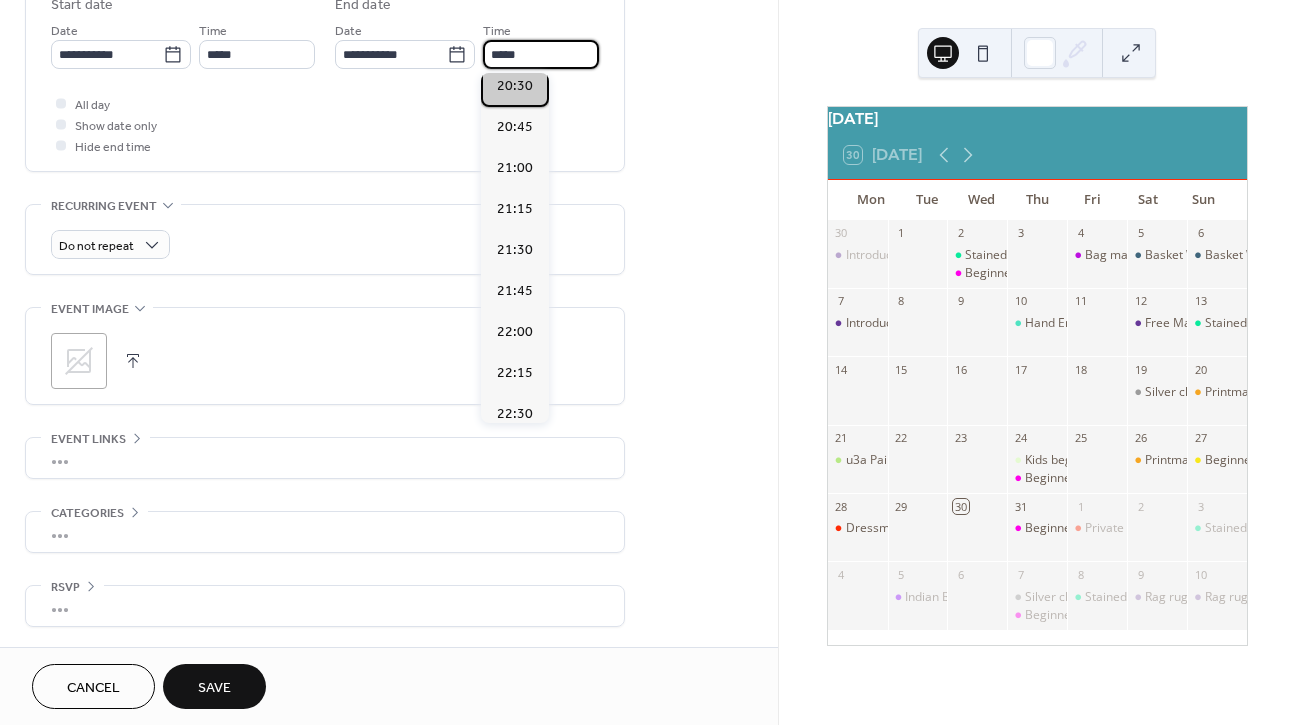 click on "20:30" at bounding box center [515, 86] 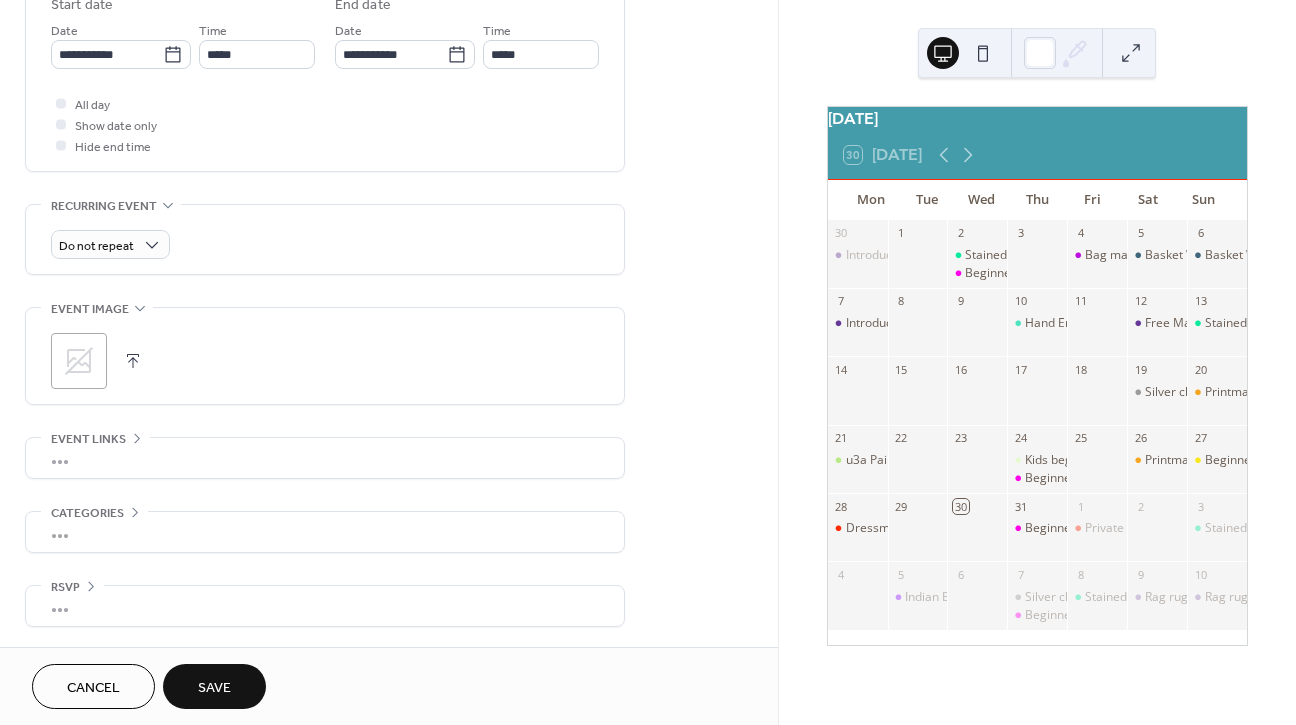 click on "Save" at bounding box center (214, 686) 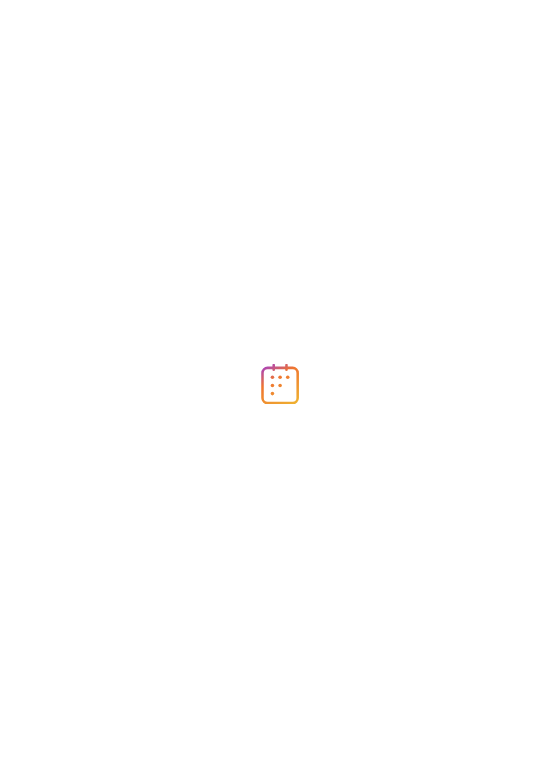 scroll, scrollTop: 0, scrollLeft: 0, axis: both 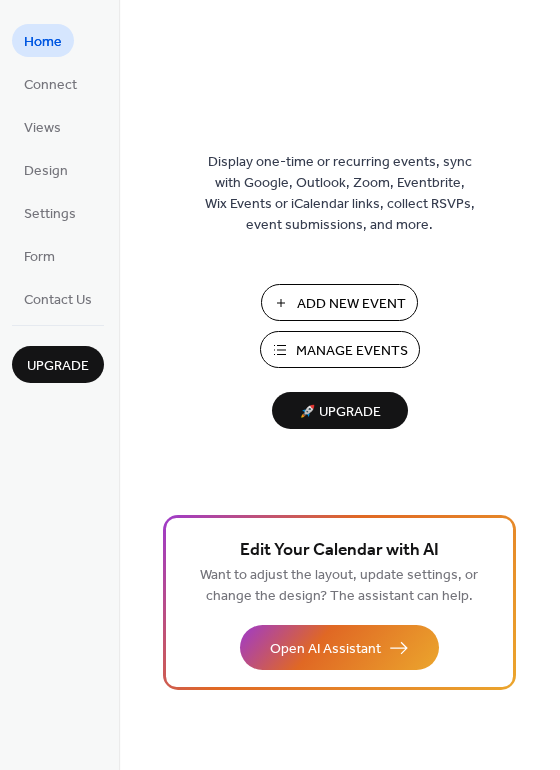 click on "Manage Events" at bounding box center [352, 351] 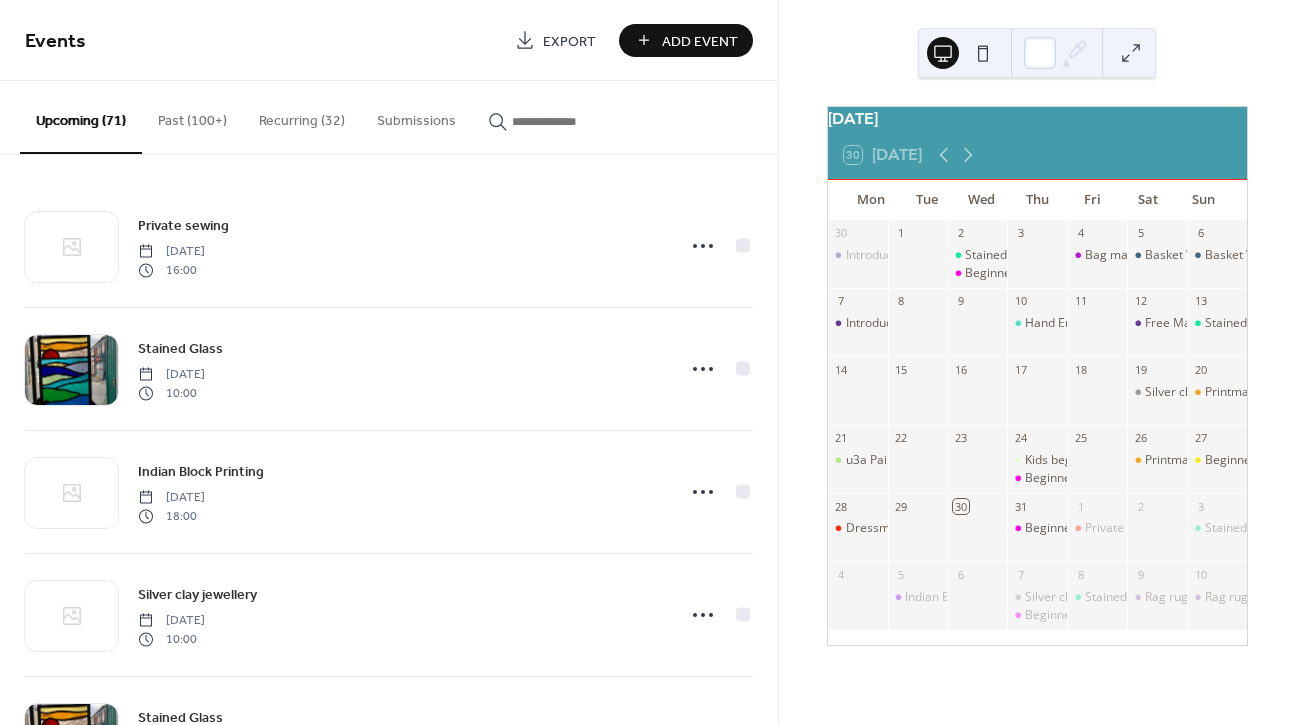 scroll, scrollTop: 0, scrollLeft: 0, axis: both 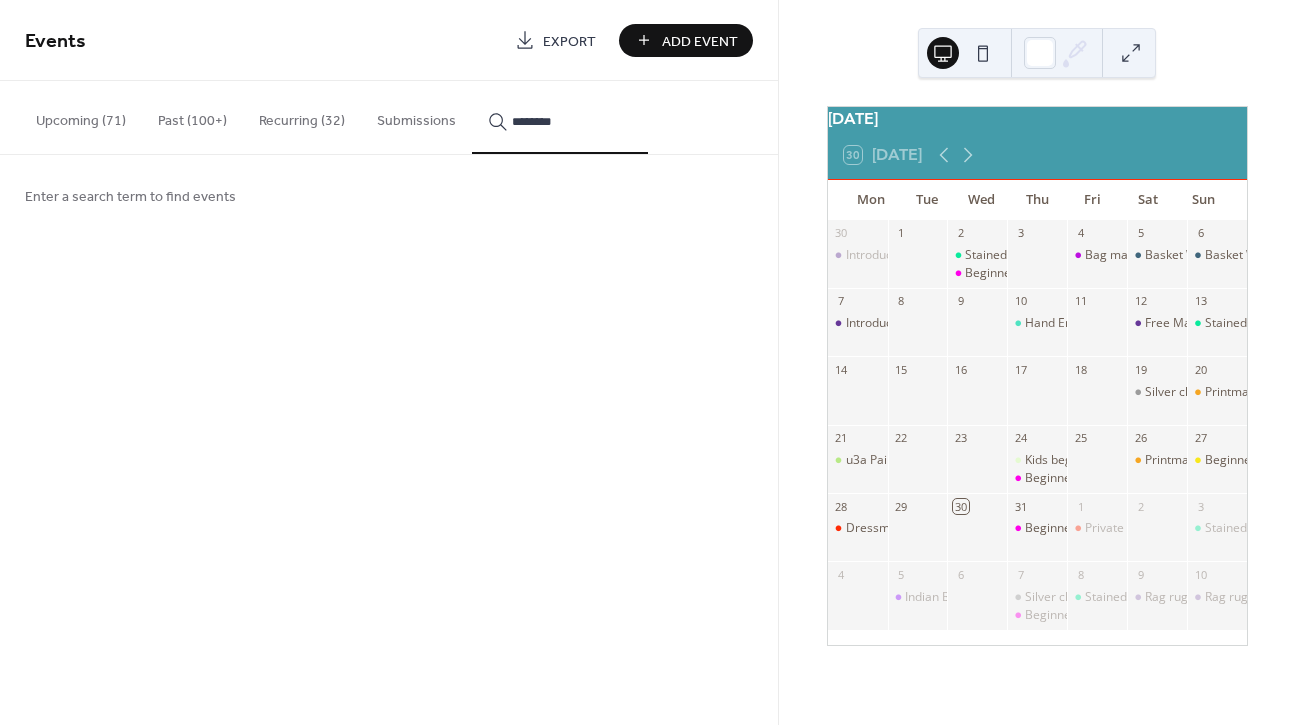 type on "********" 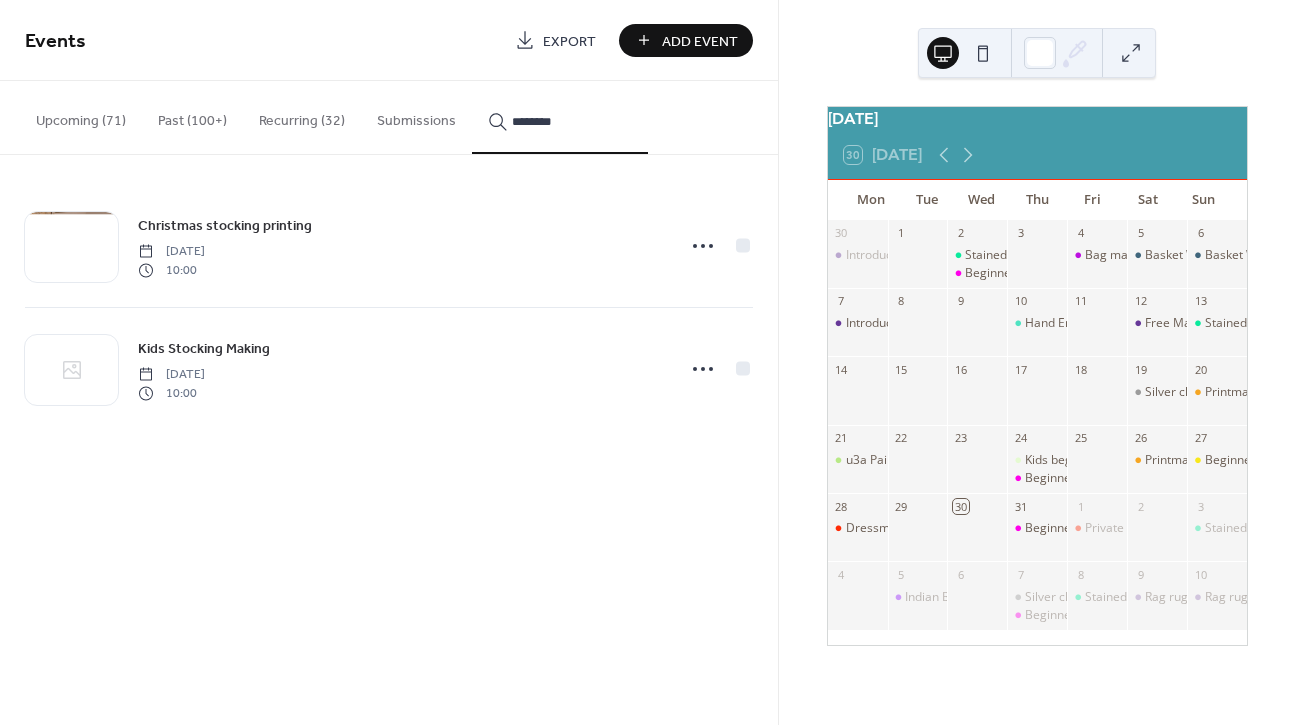 click 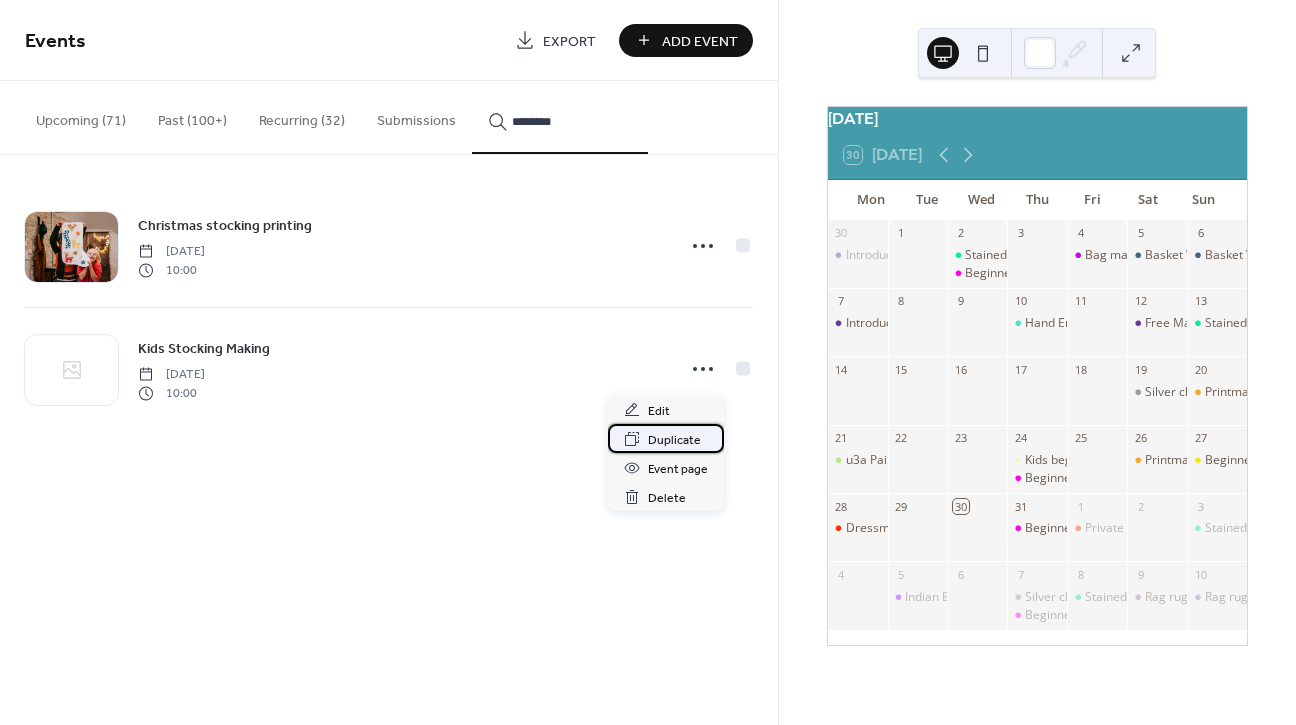 click on "Duplicate" at bounding box center (674, 440) 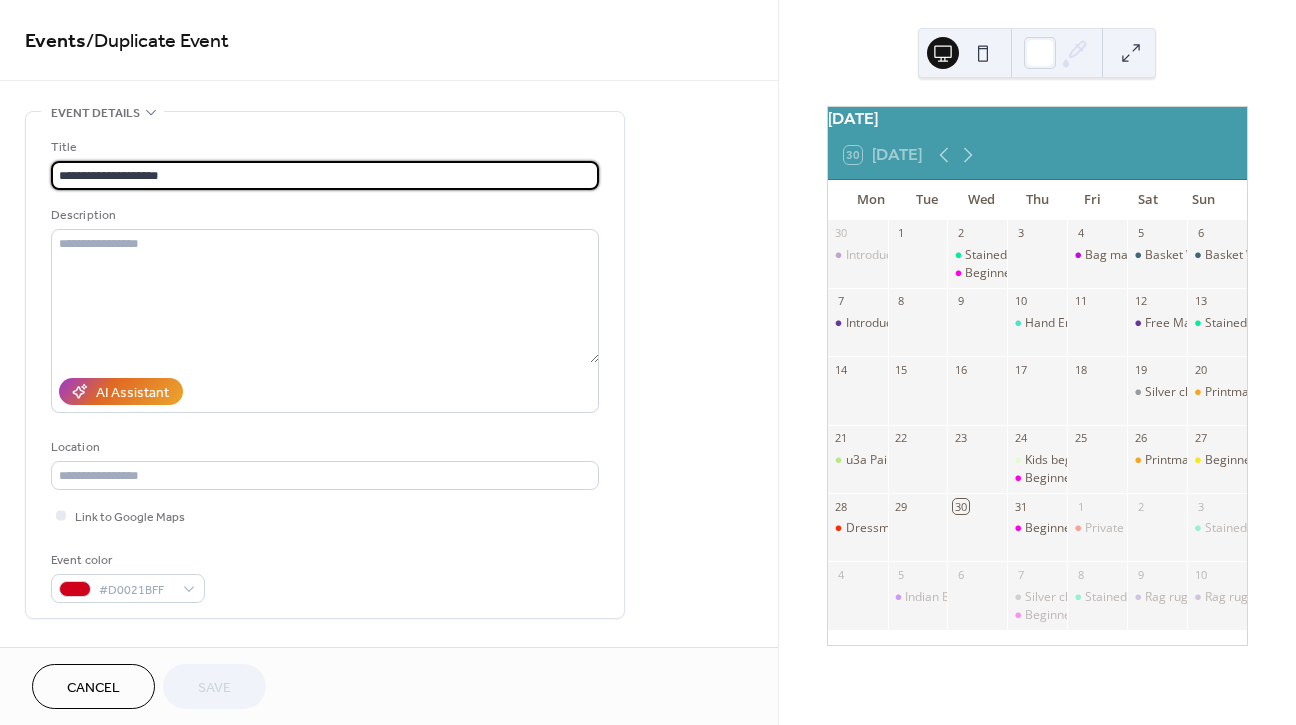 scroll, scrollTop: 408, scrollLeft: 0, axis: vertical 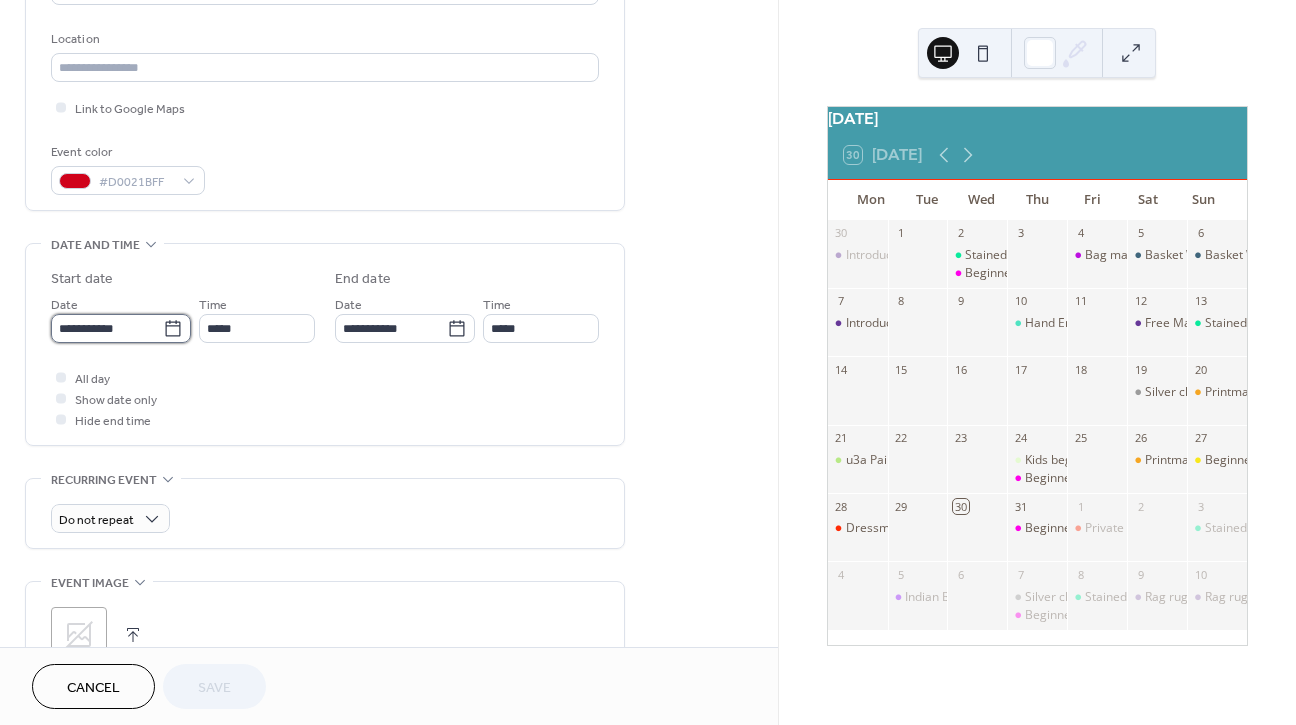 click on "**********" at bounding box center [107, 328] 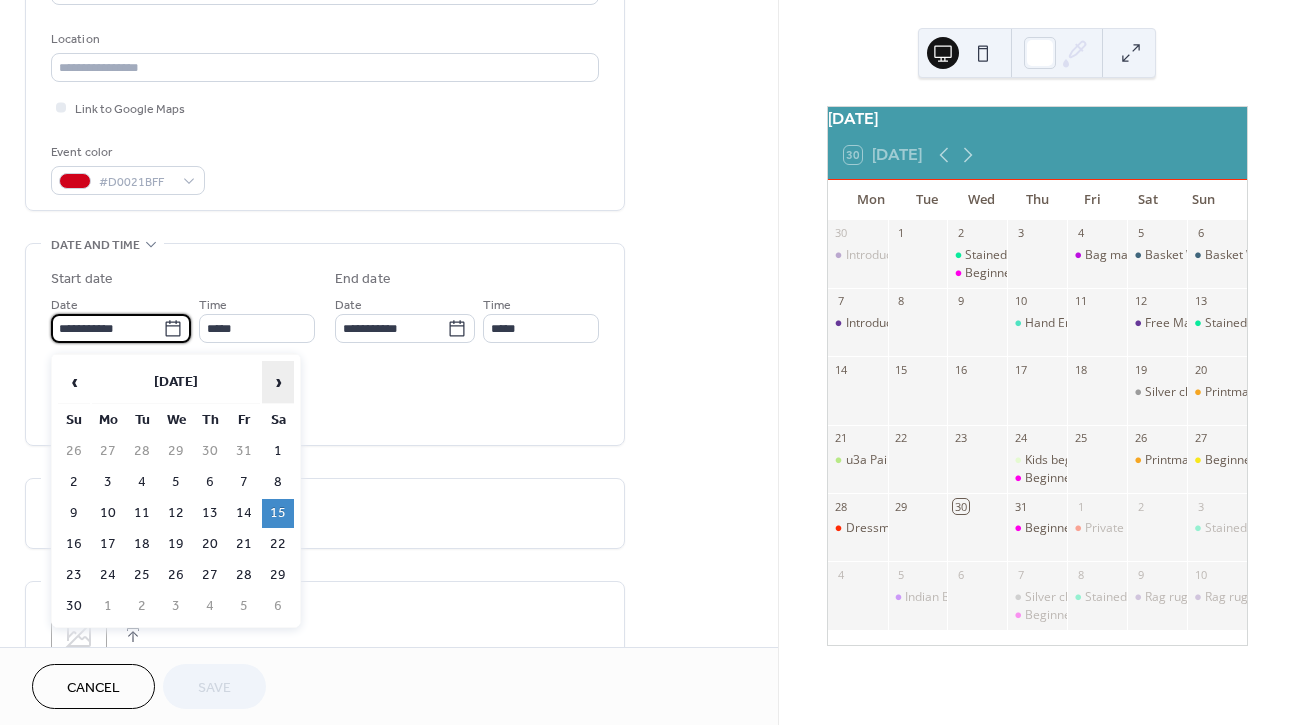 click on "›" at bounding box center (278, 382) 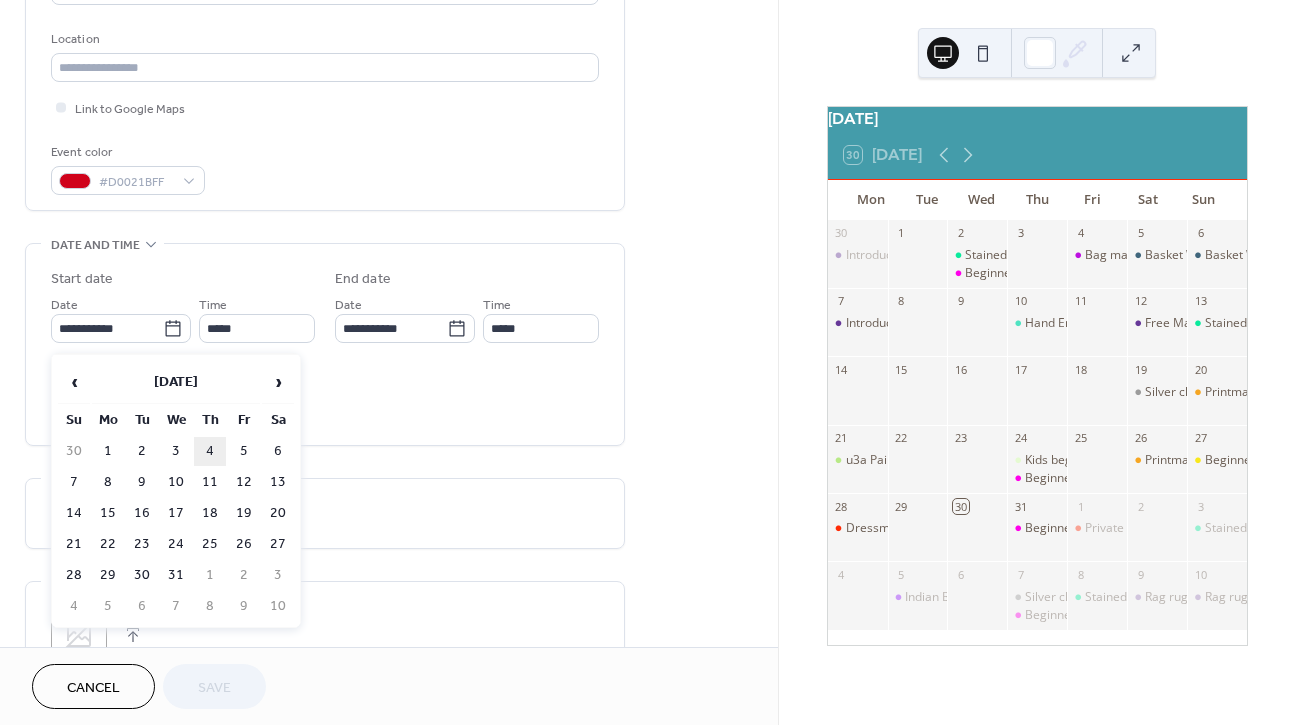click on "4" at bounding box center [210, 451] 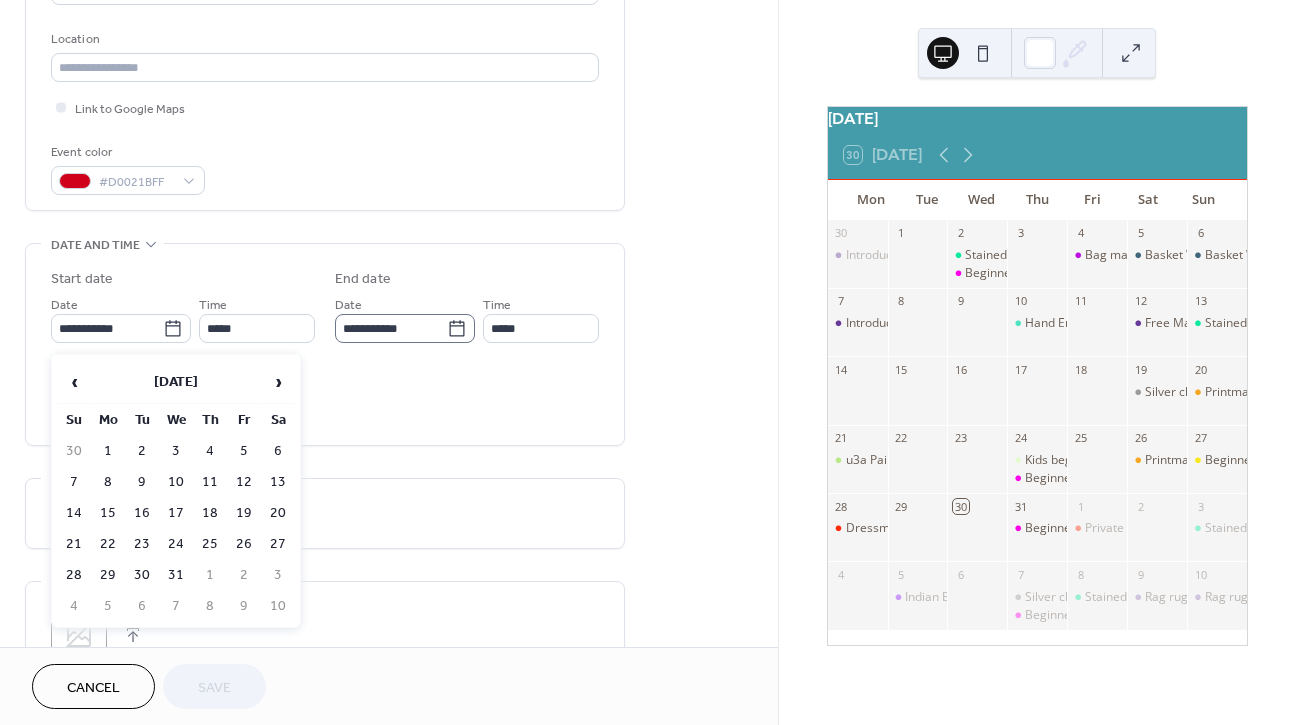 type on "**********" 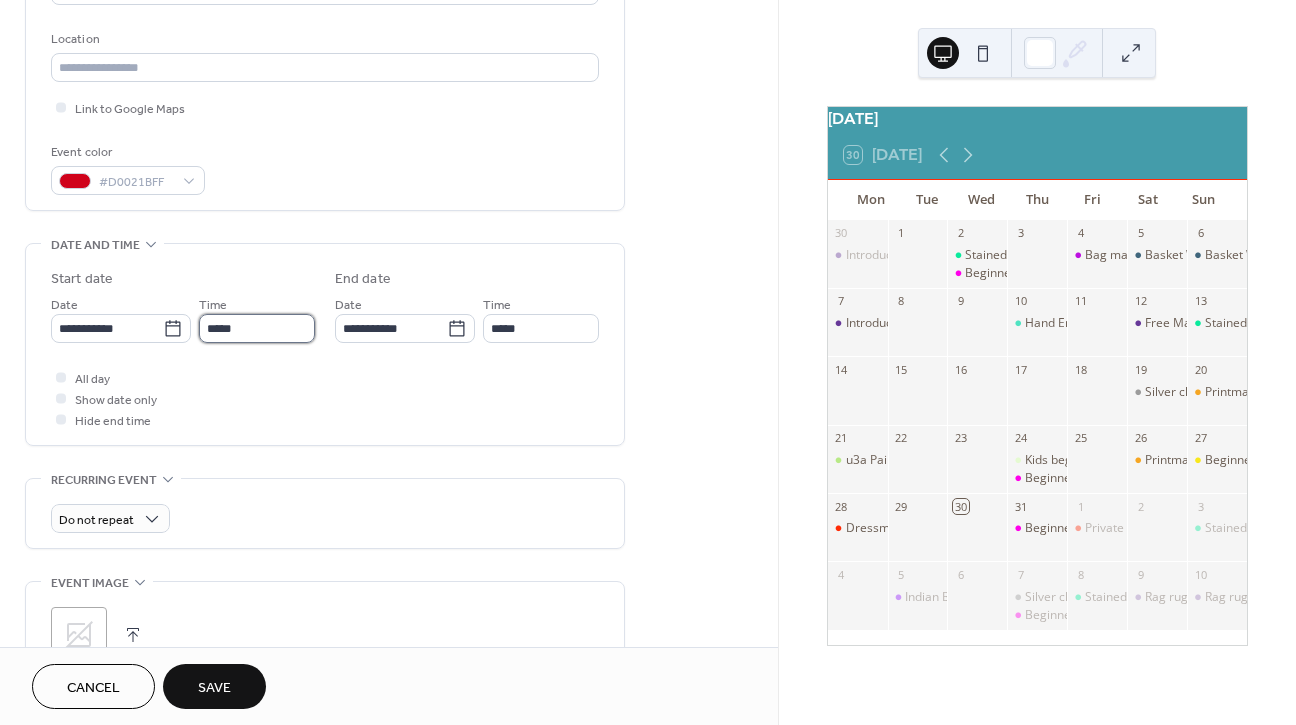 click on "*****" at bounding box center [257, 328] 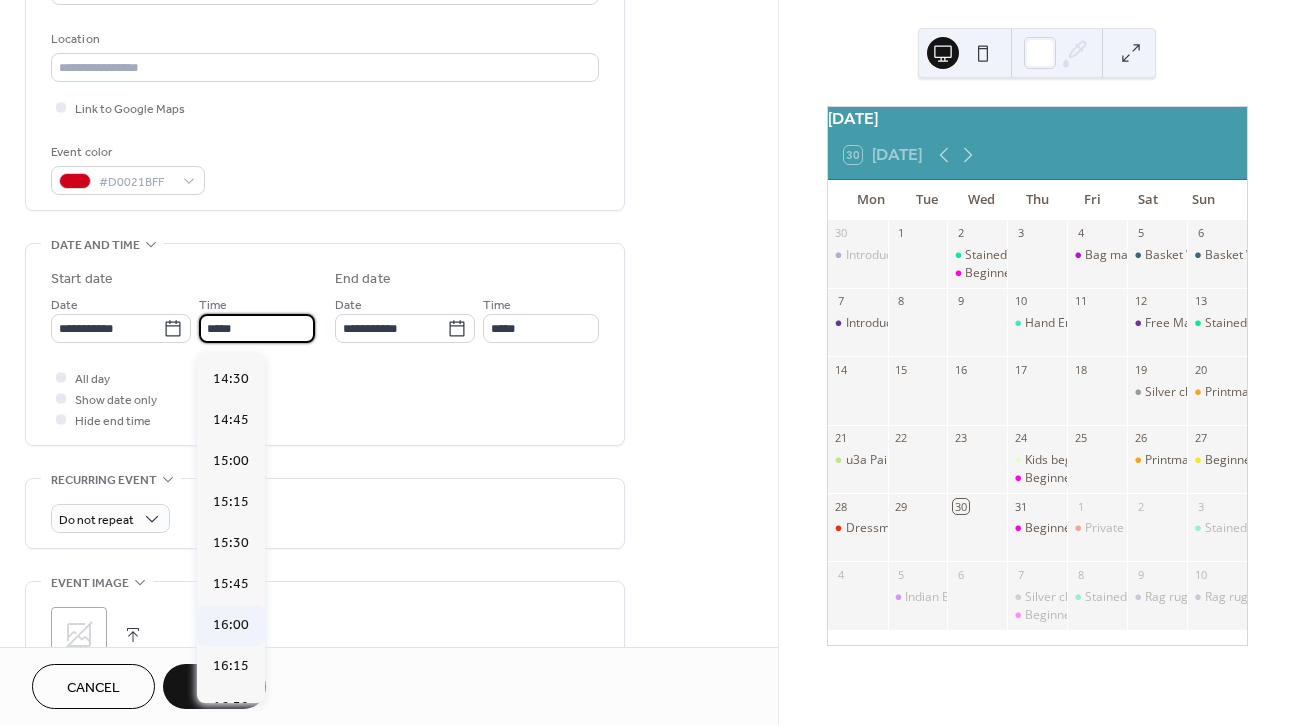 scroll, scrollTop: 2481, scrollLeft: 0, axis: vertical 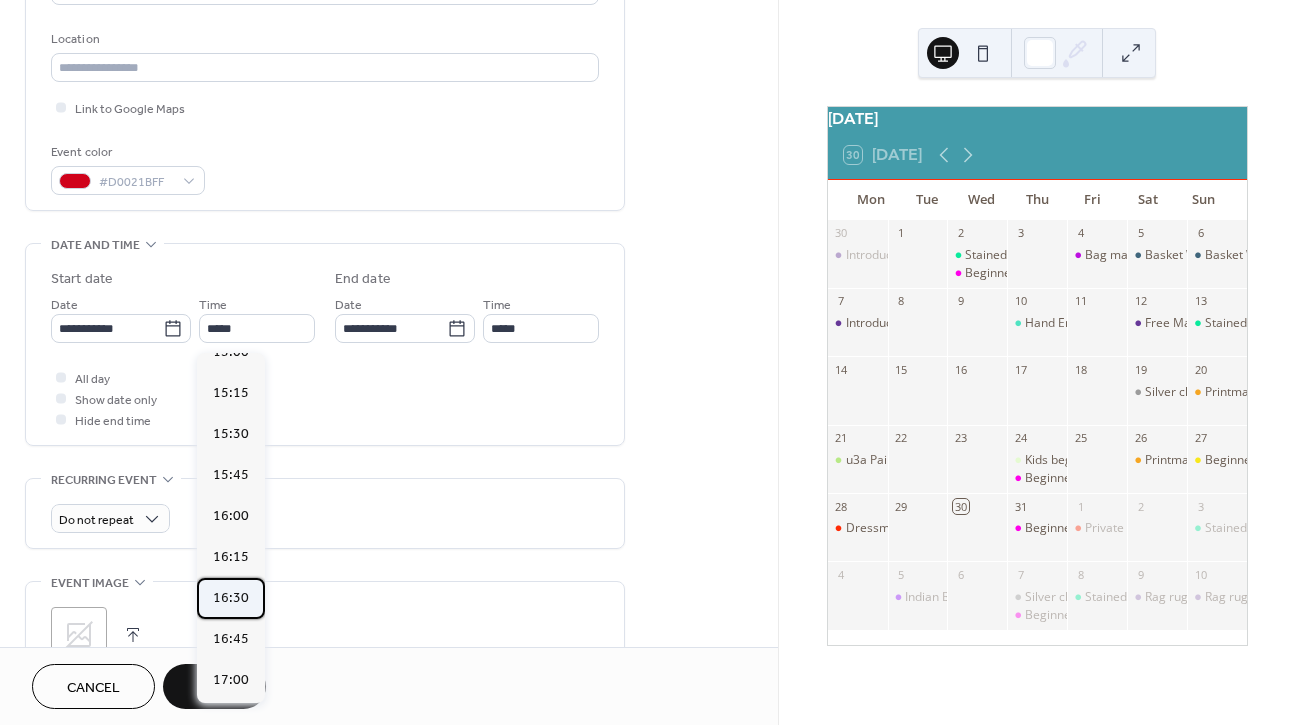 click on "16:30" at bounding box center [231, 598] 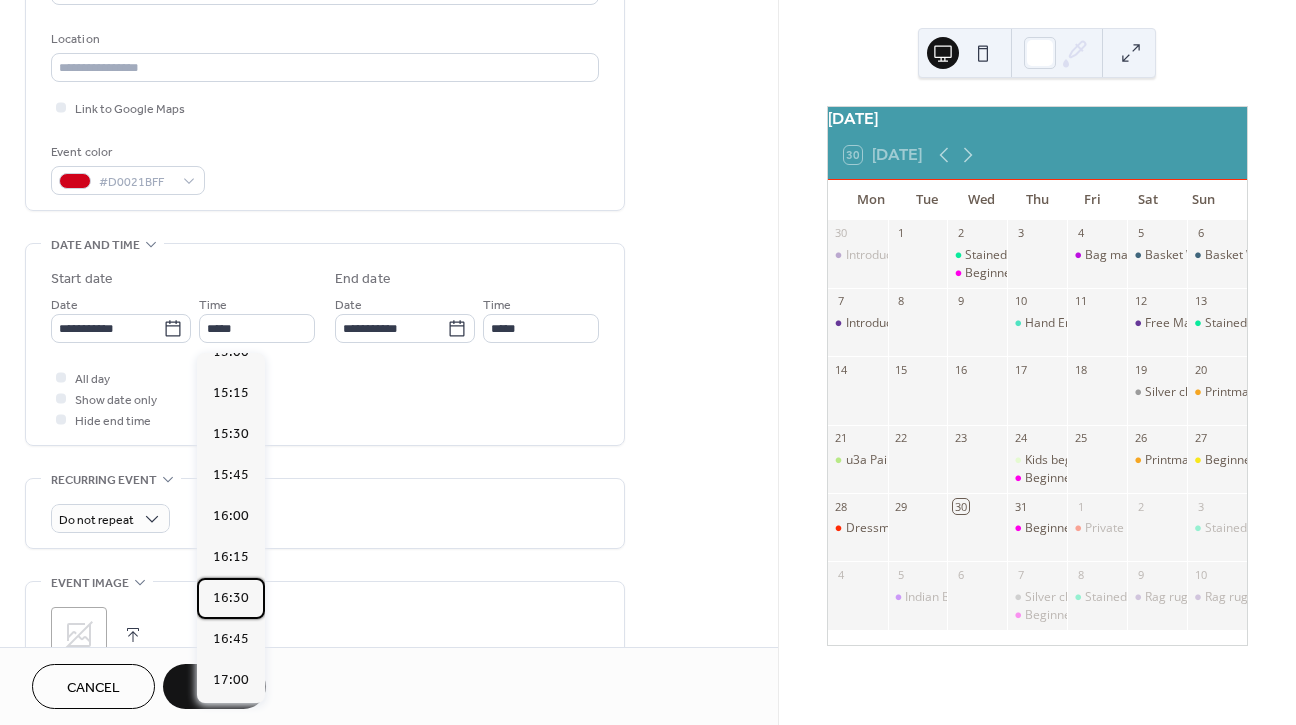 type on "*****" 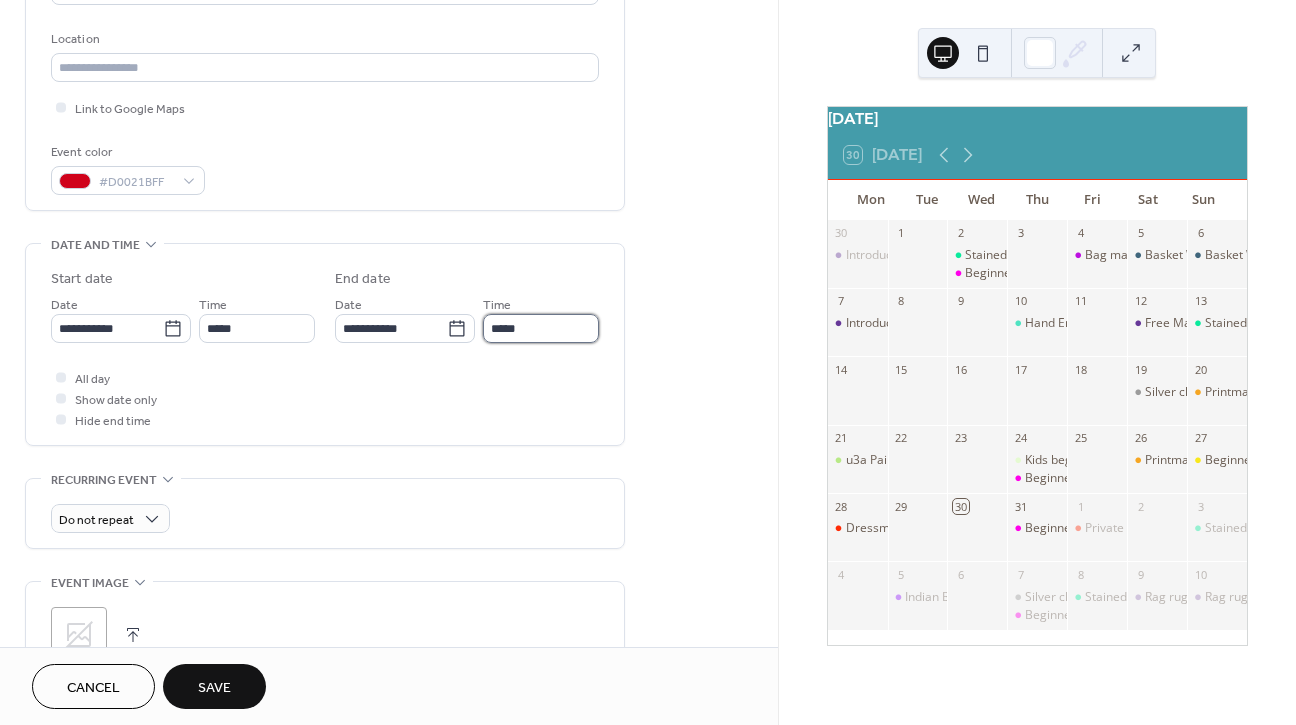 click on "*****" at bounding box center [541, 328] 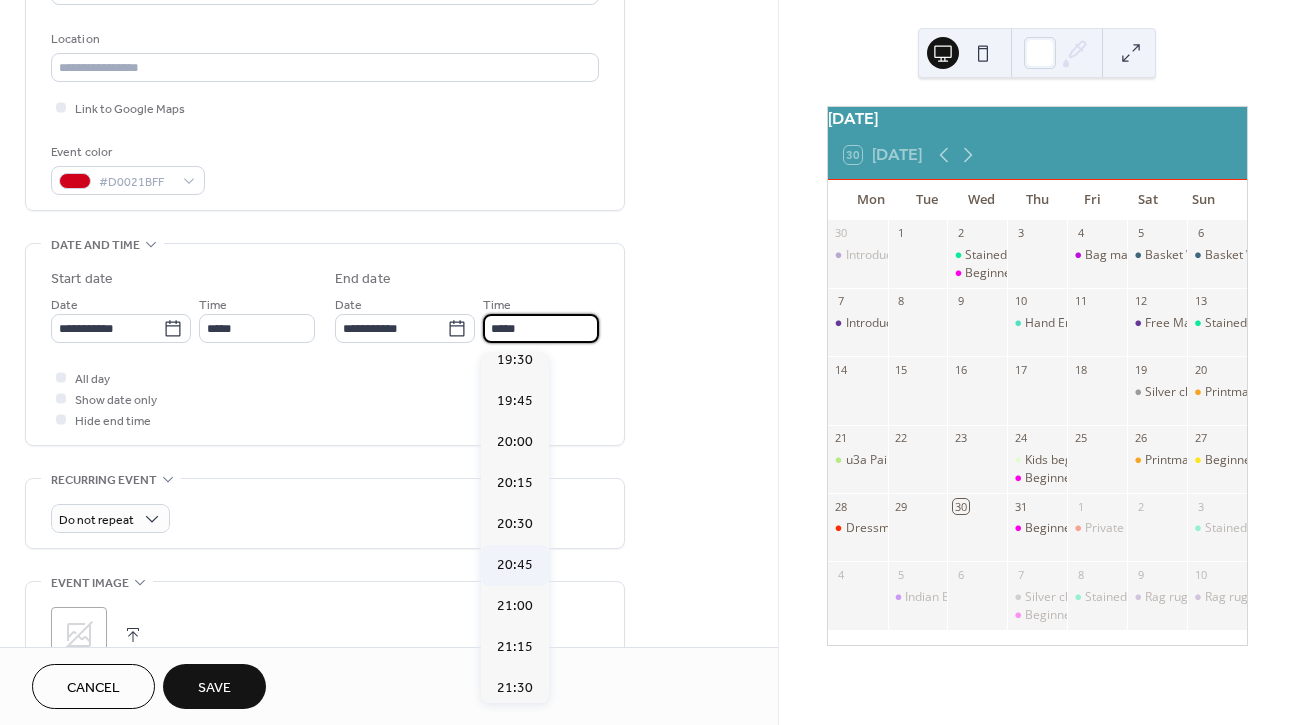 scroll, scrollTop: 294, scrollLeft: 0, axis: vertical 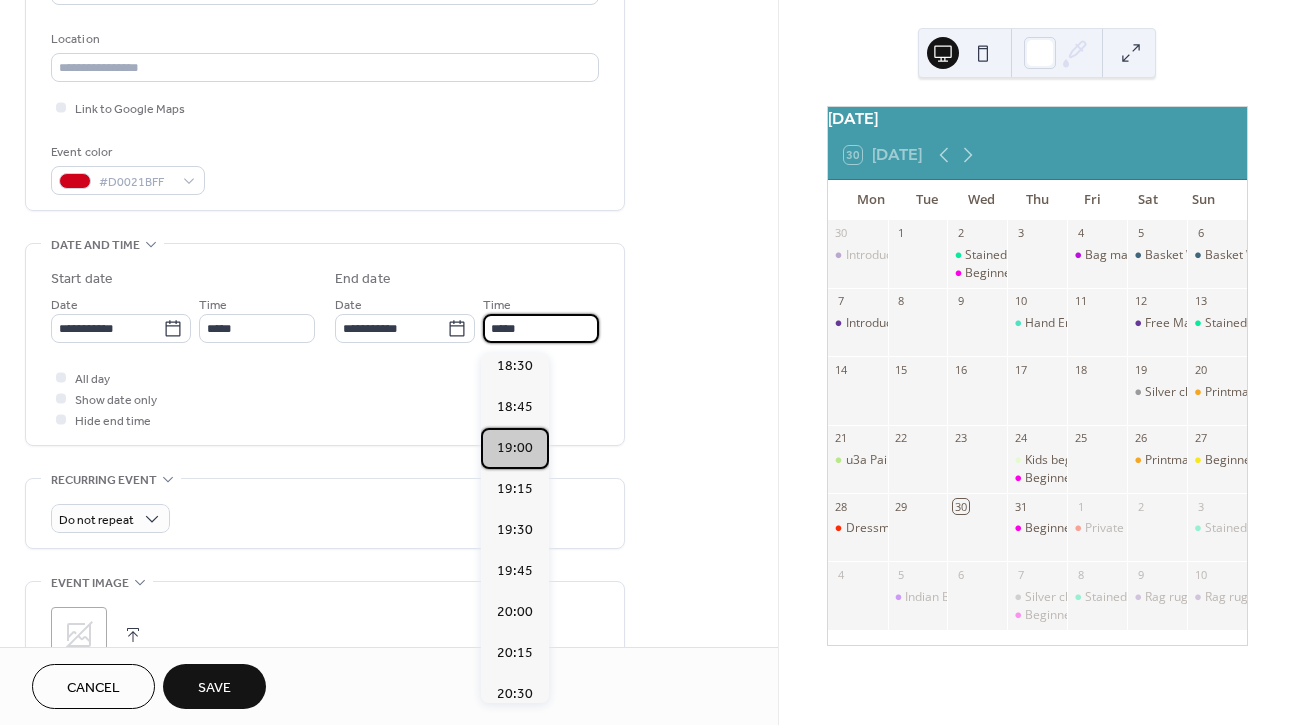 click on "19:00" at bounding box center (515, 448) 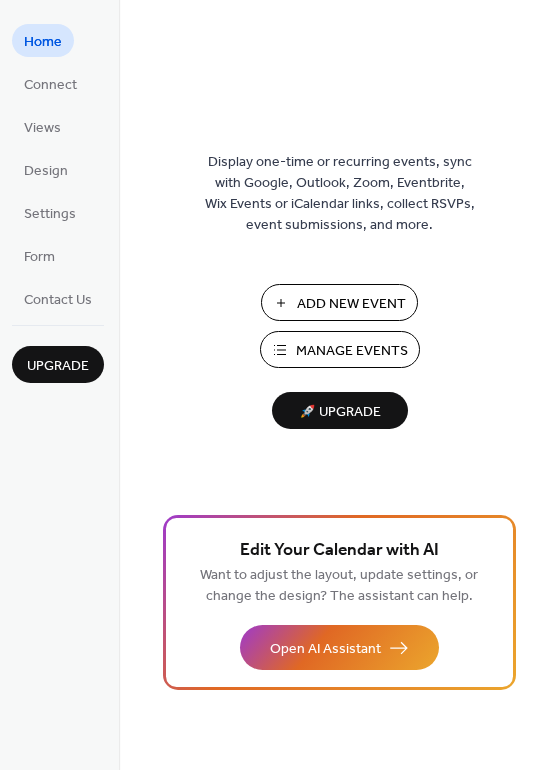 scroll, scrollTop: 0, scrollLeft: 0, axis: both 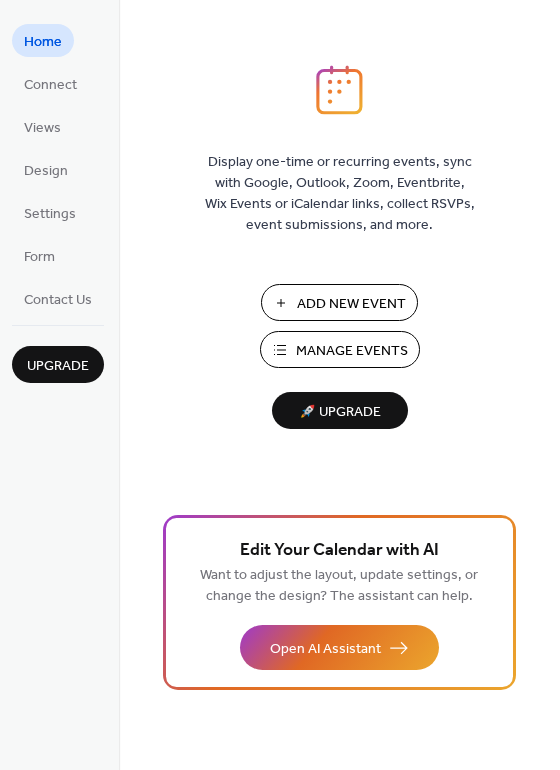 click on "Manage Events" at bounding box center (352, 351) 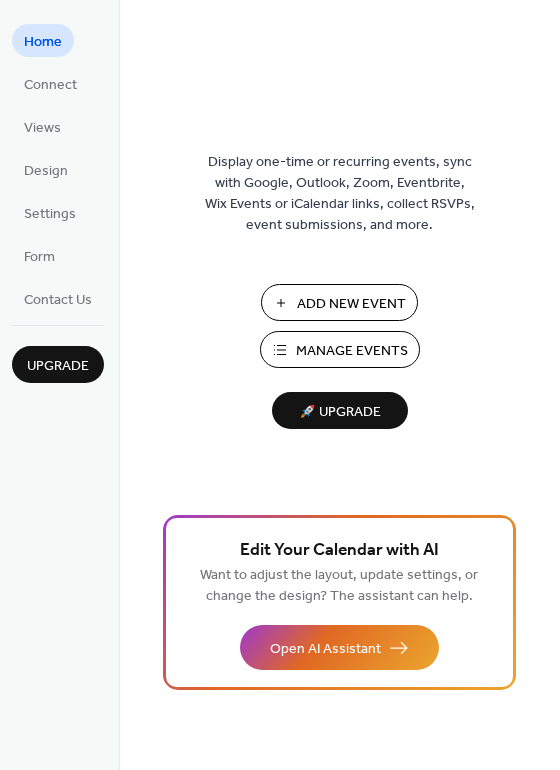 scroll, scrollTop: 0, scrollLeft: 0, axis: both 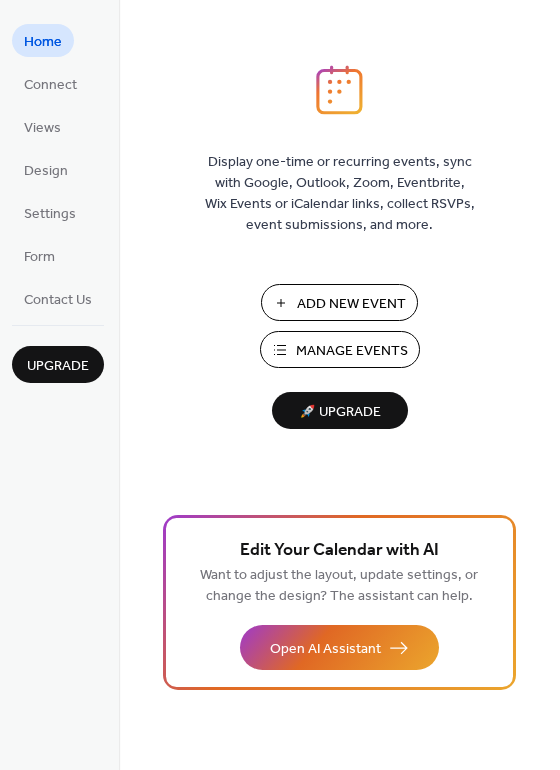 click on "Manage Events" at bounding box center (352, 351) 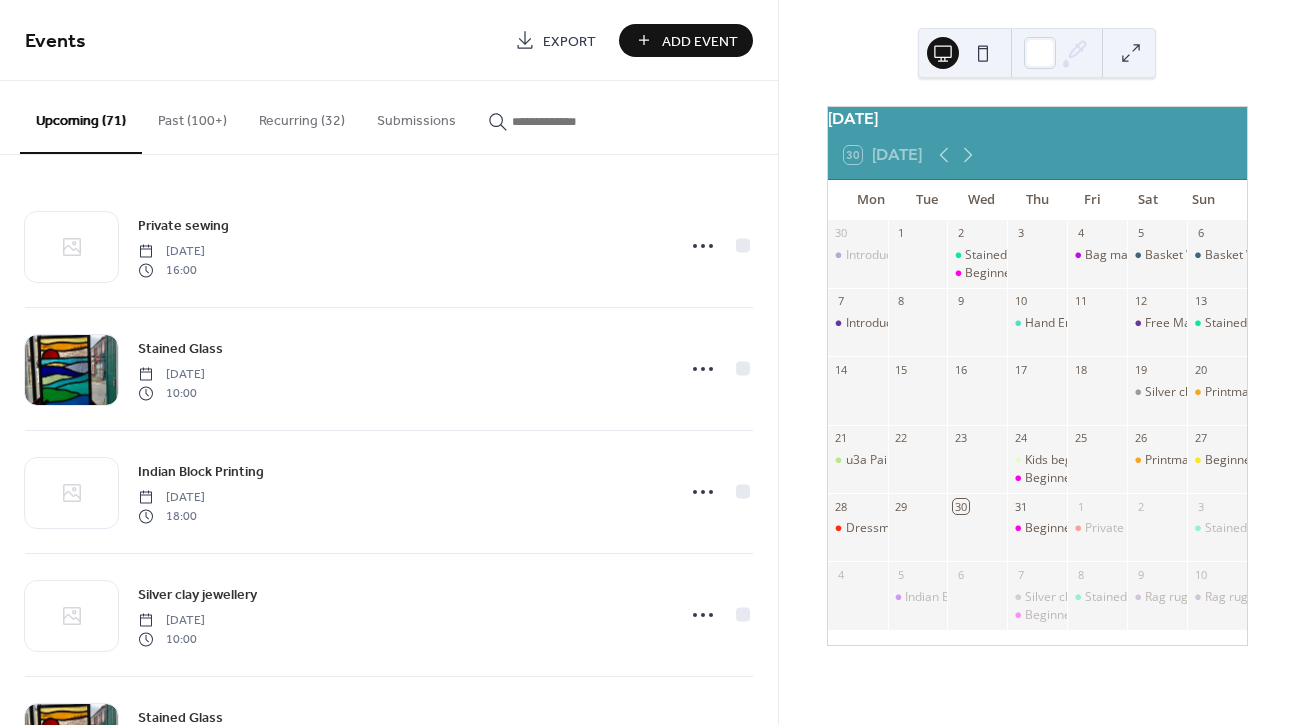 click at bounding box center (572, 121) 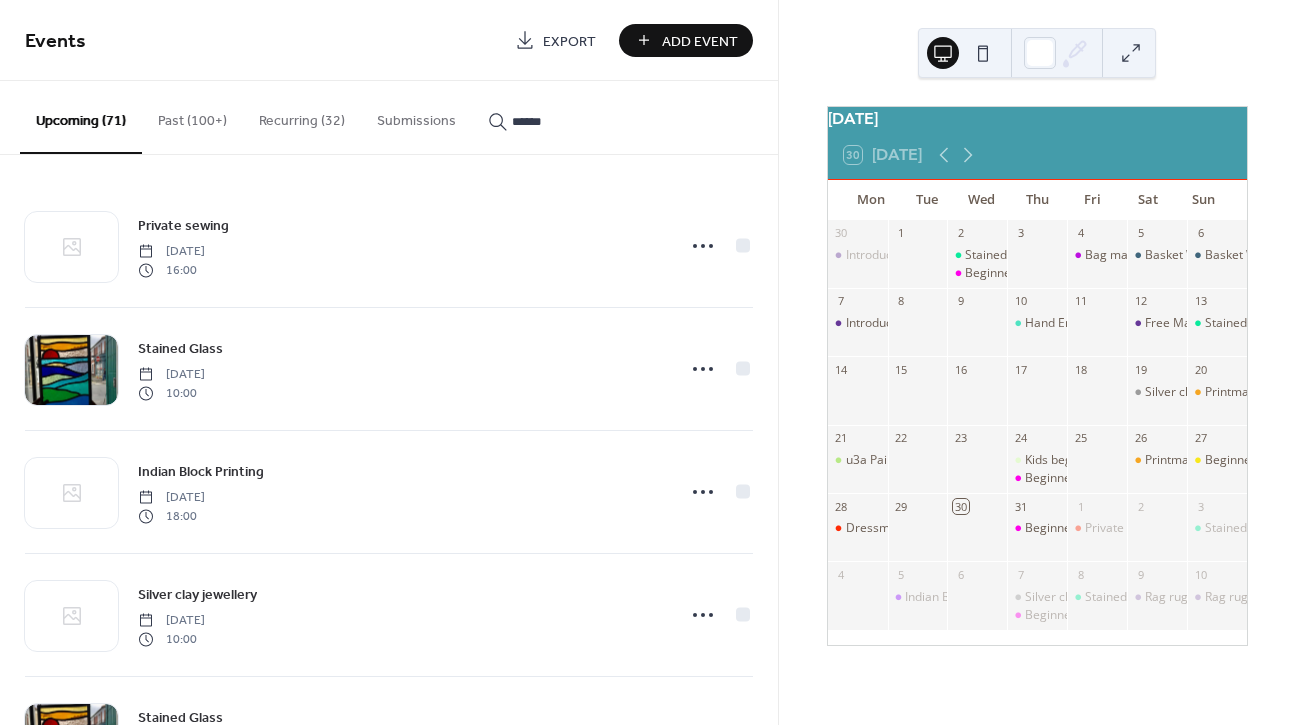 type on "******" 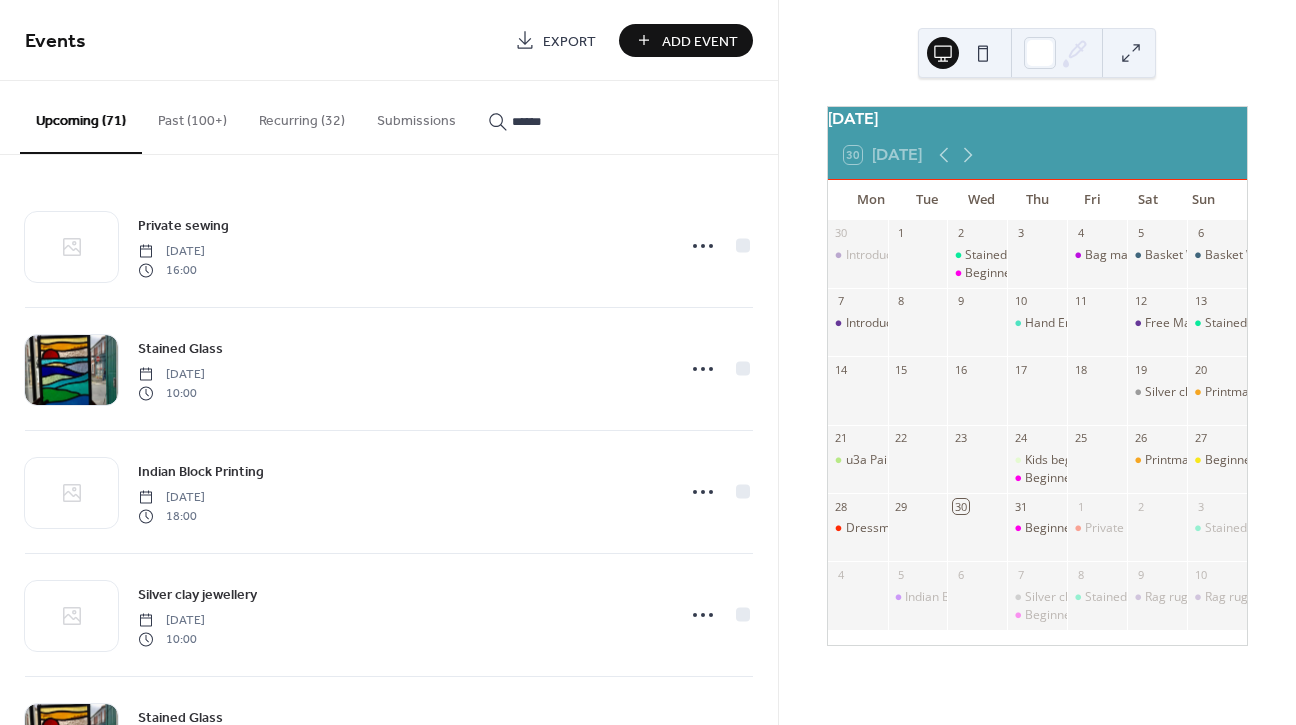scroll, scrollTop: 0, scrollLeft: 0, axis: both 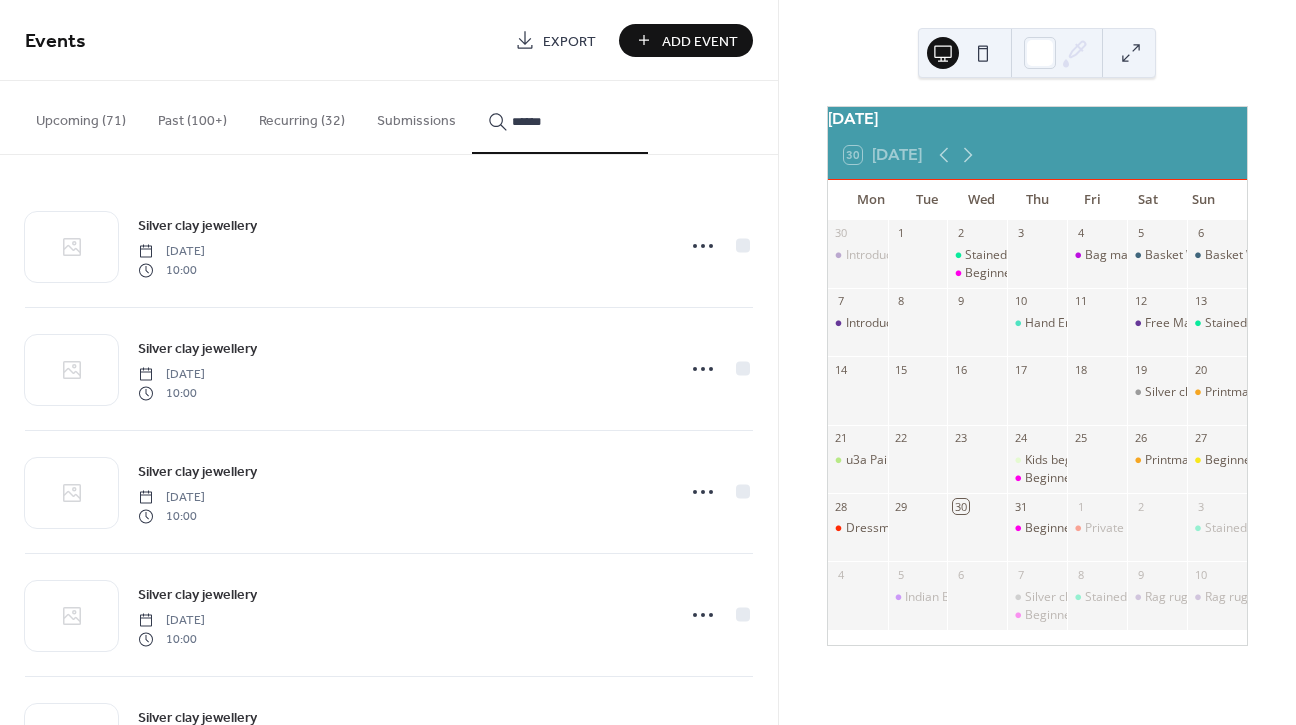 click 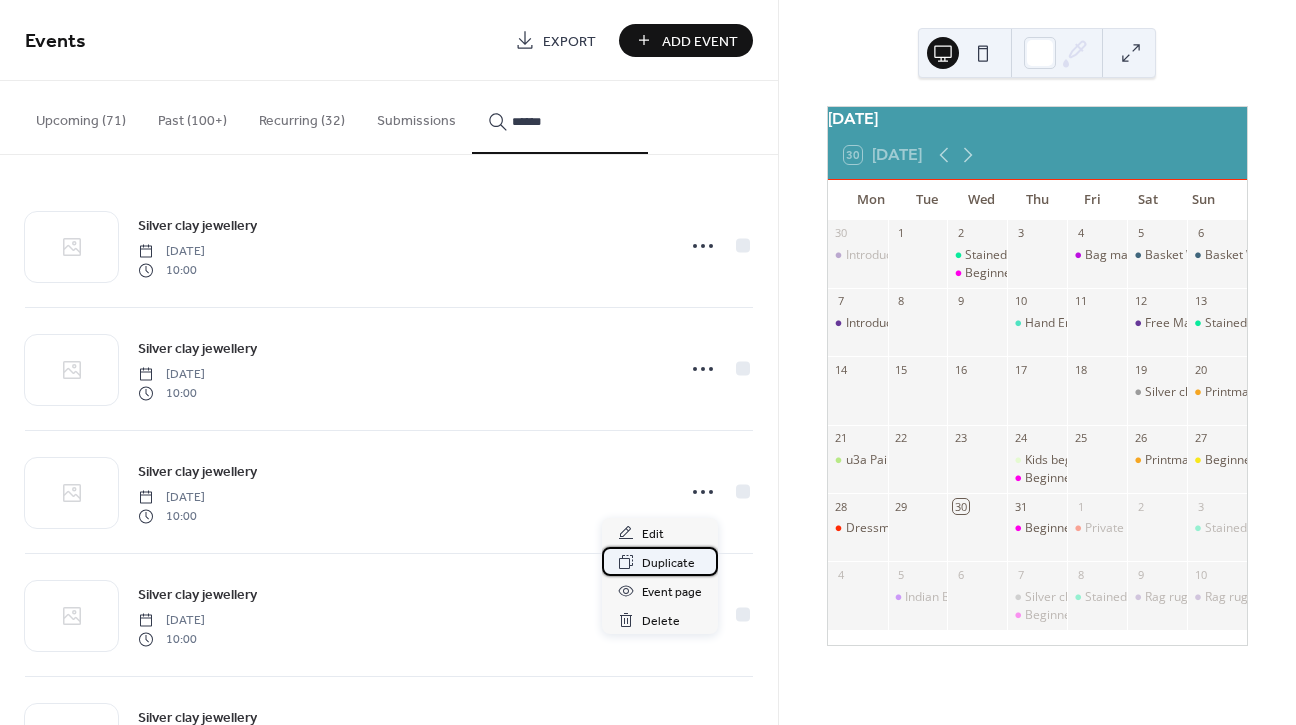 click on "Duplicate" at bounding box center (668, 563) 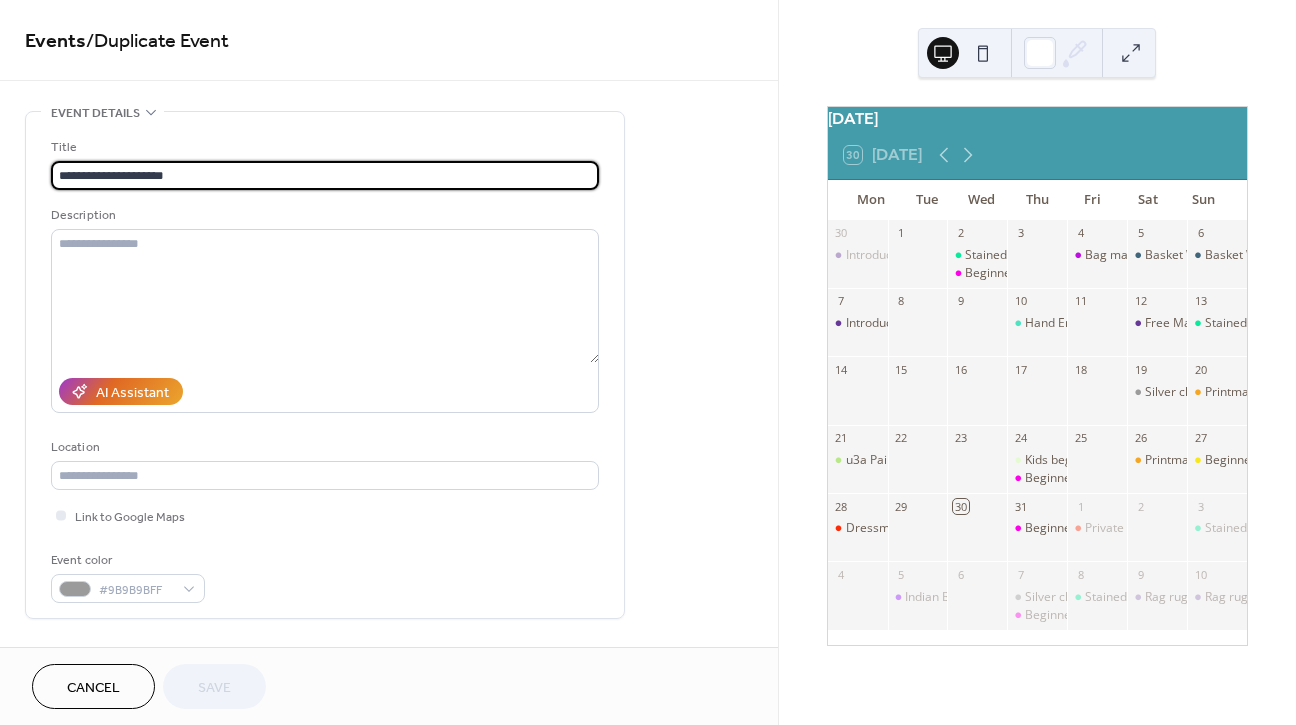 scroll, scrollTop: 603, scrollLeft: 0, axis: vertical 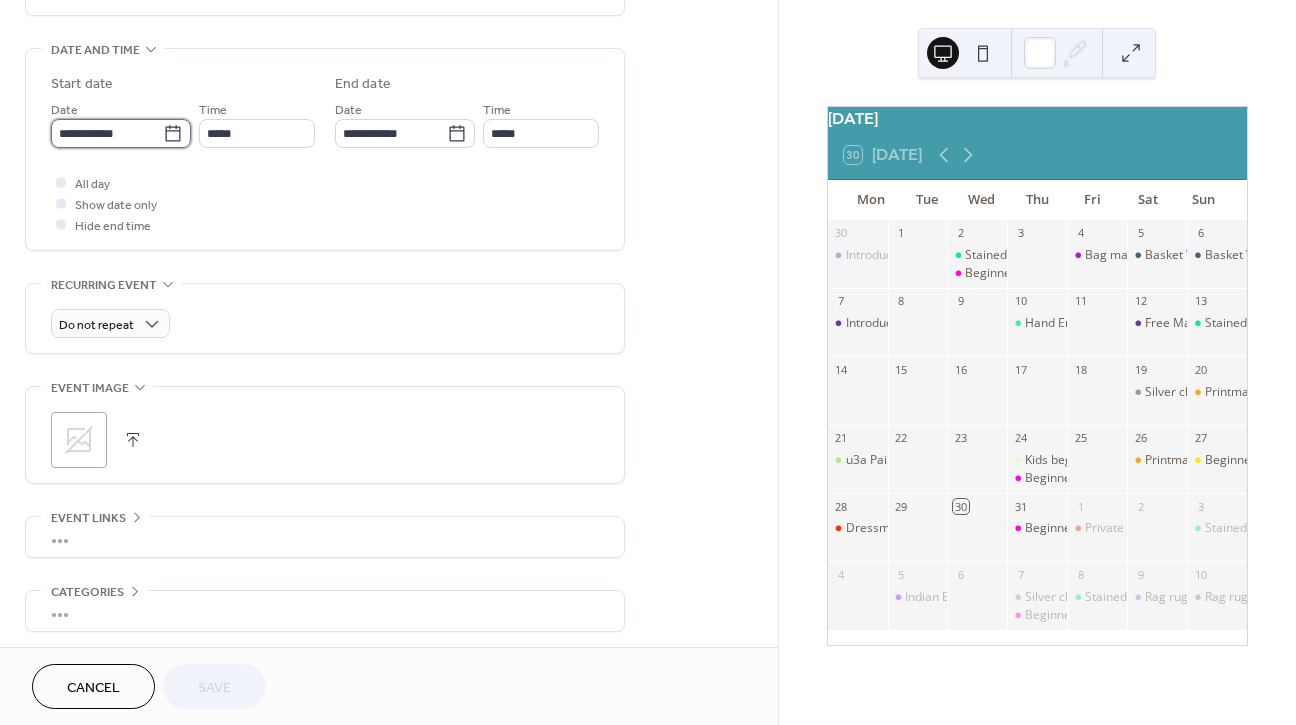 click on "**********" at bounding box center (107, 133) 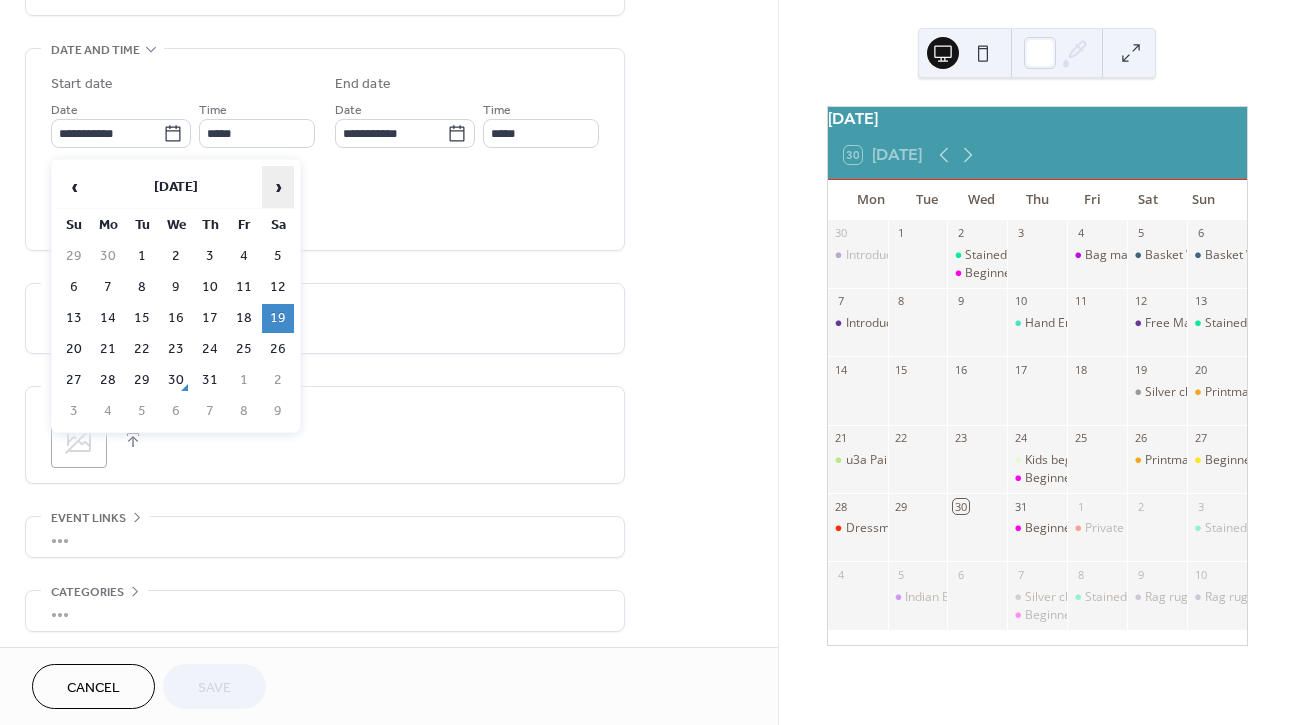 click on "›" at bounding box center [278, 187] 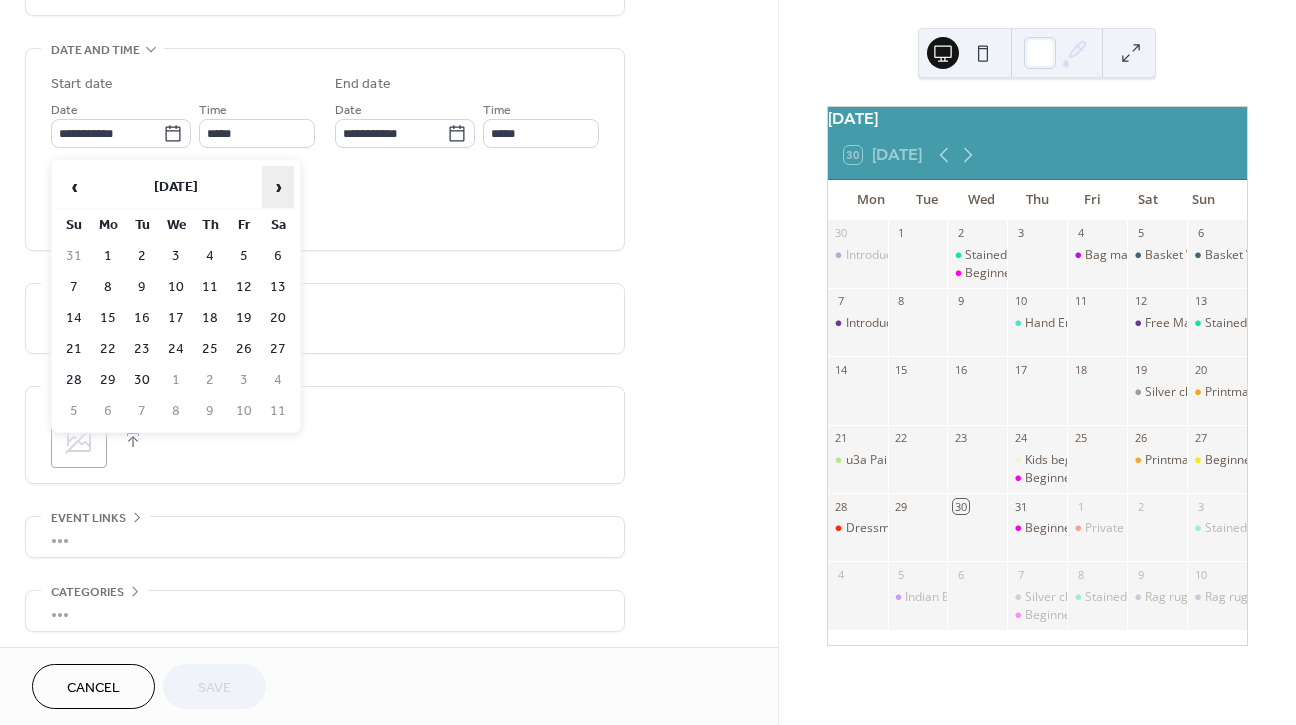 click on "›" at bounding box center [278, 187] 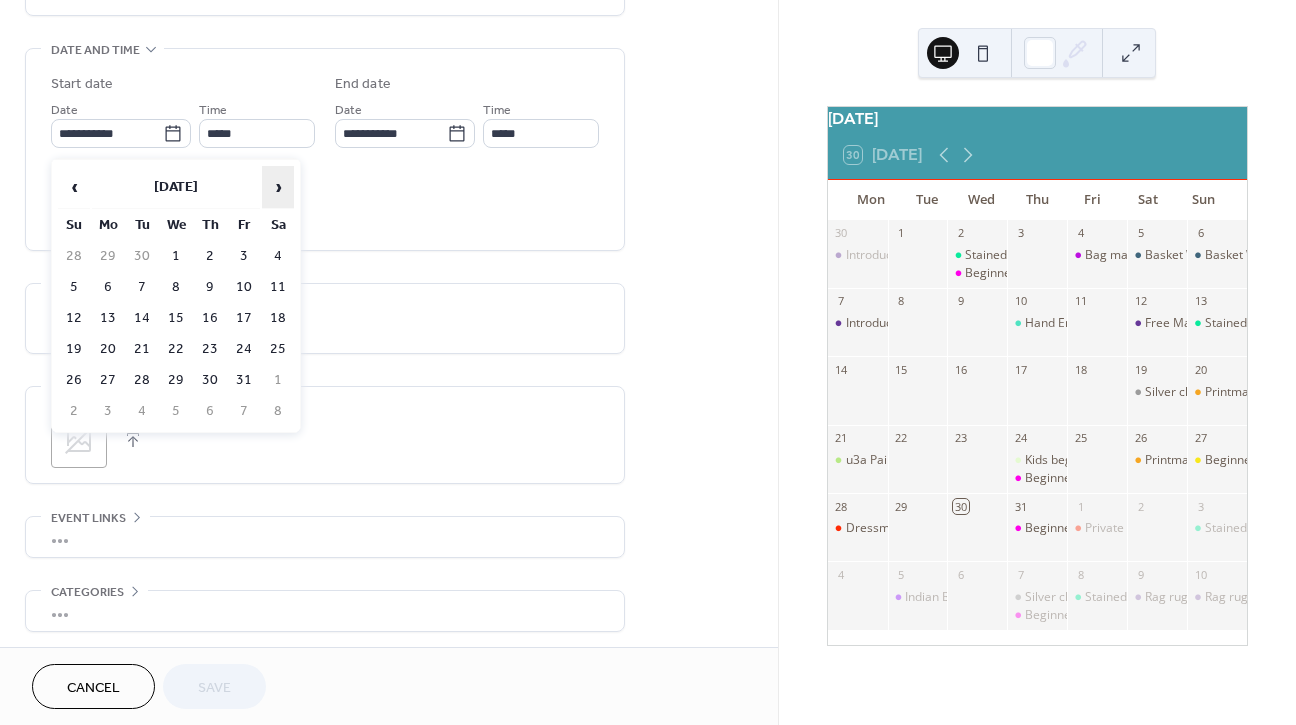 click on "›" at bounding box center (278, 187) 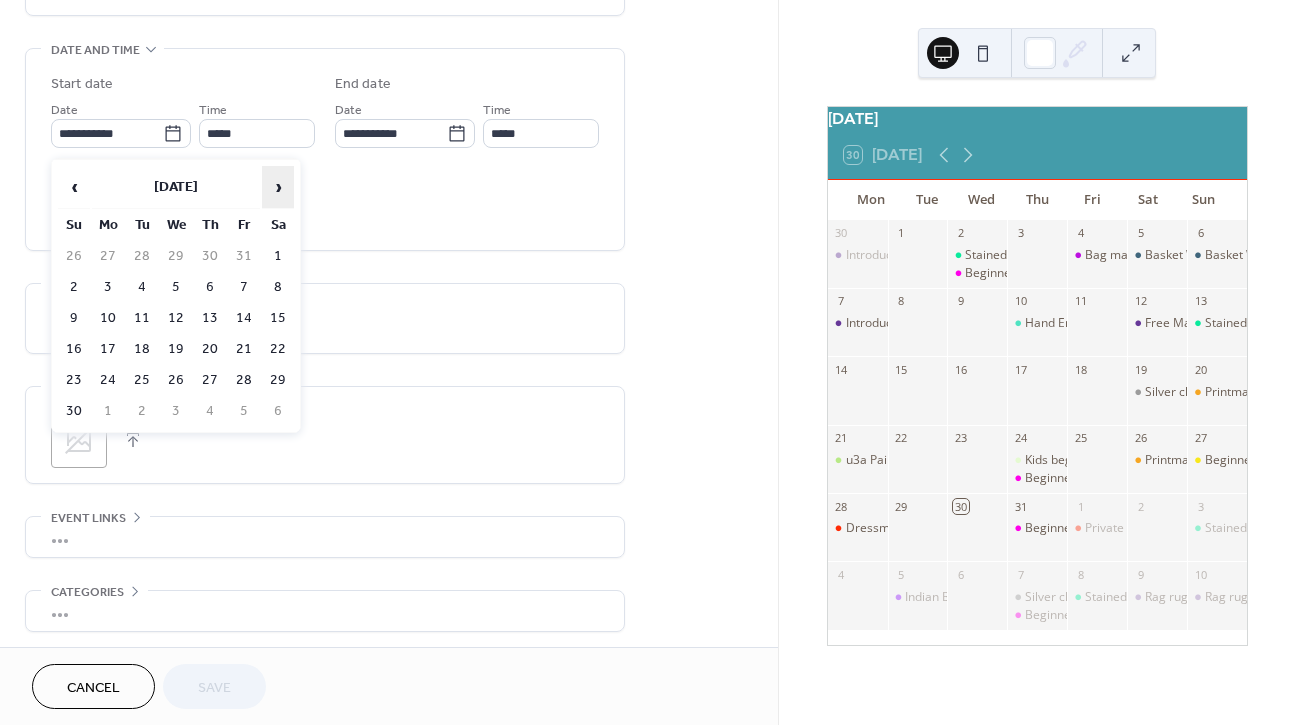 click on "›" at bounding box center (278, 187) 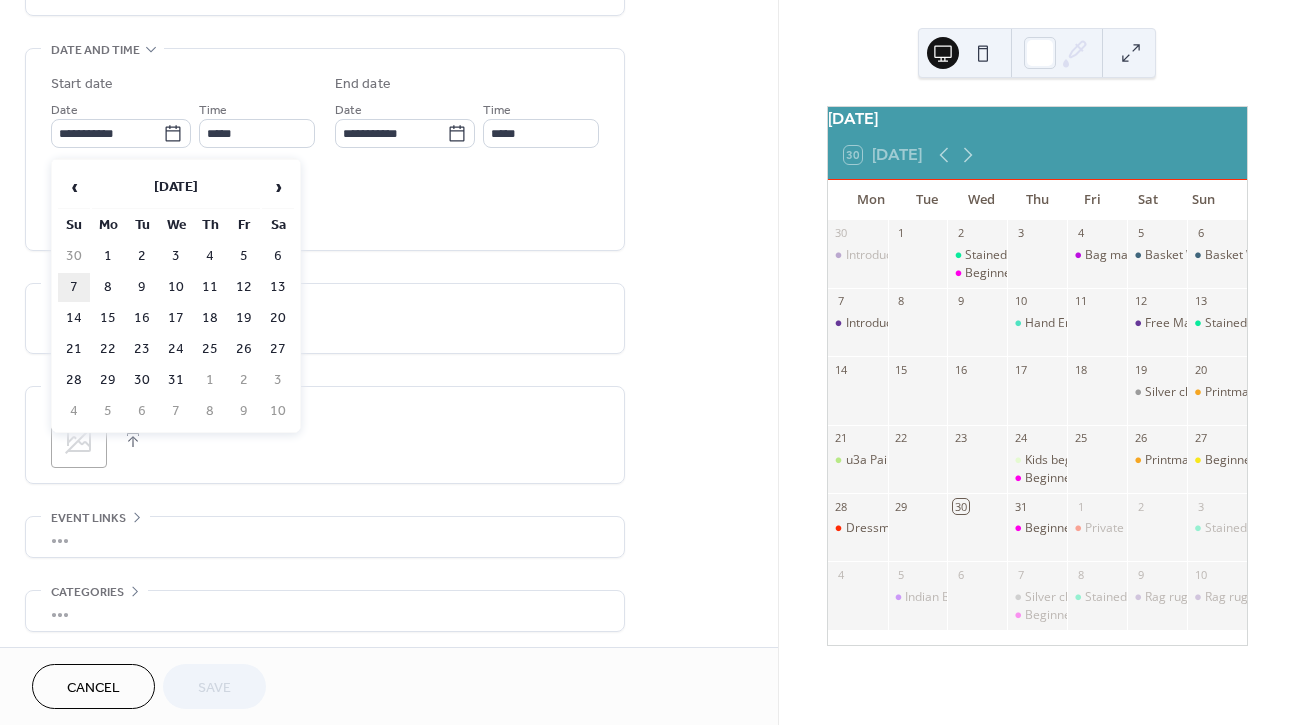 click on "7" at bounding box center (74, 287) 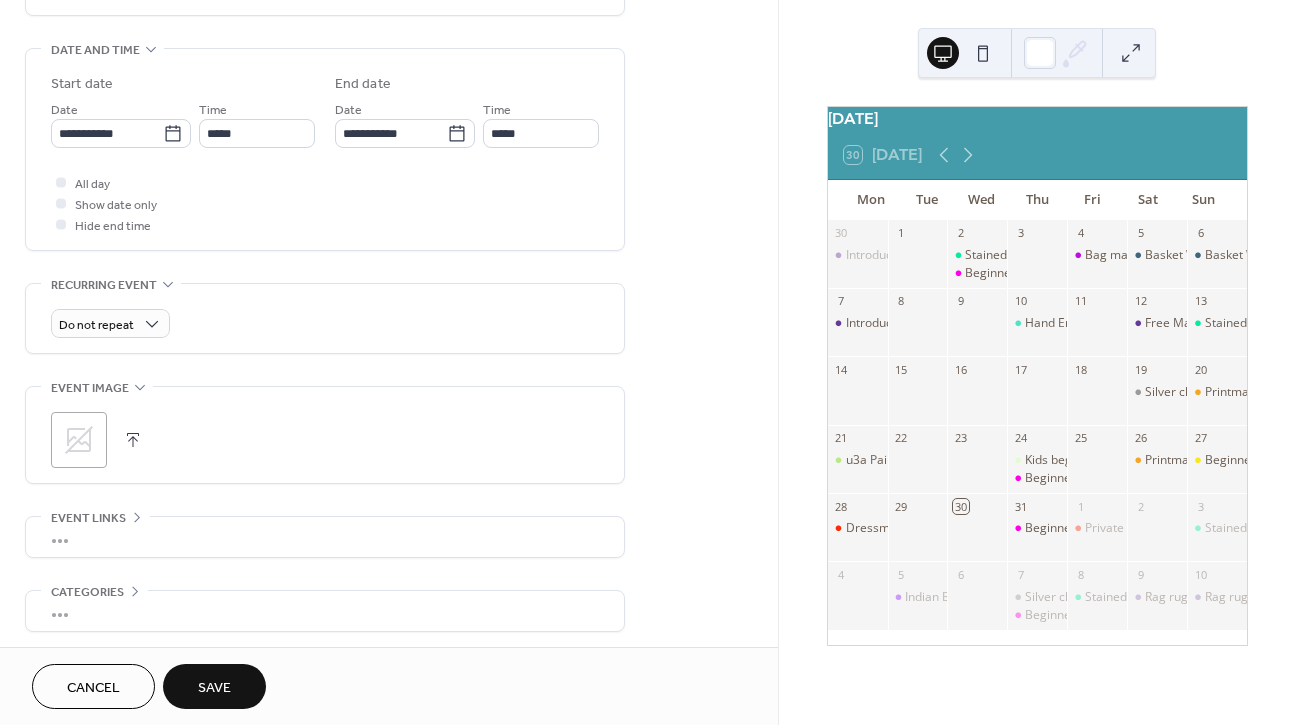 type on "**********" 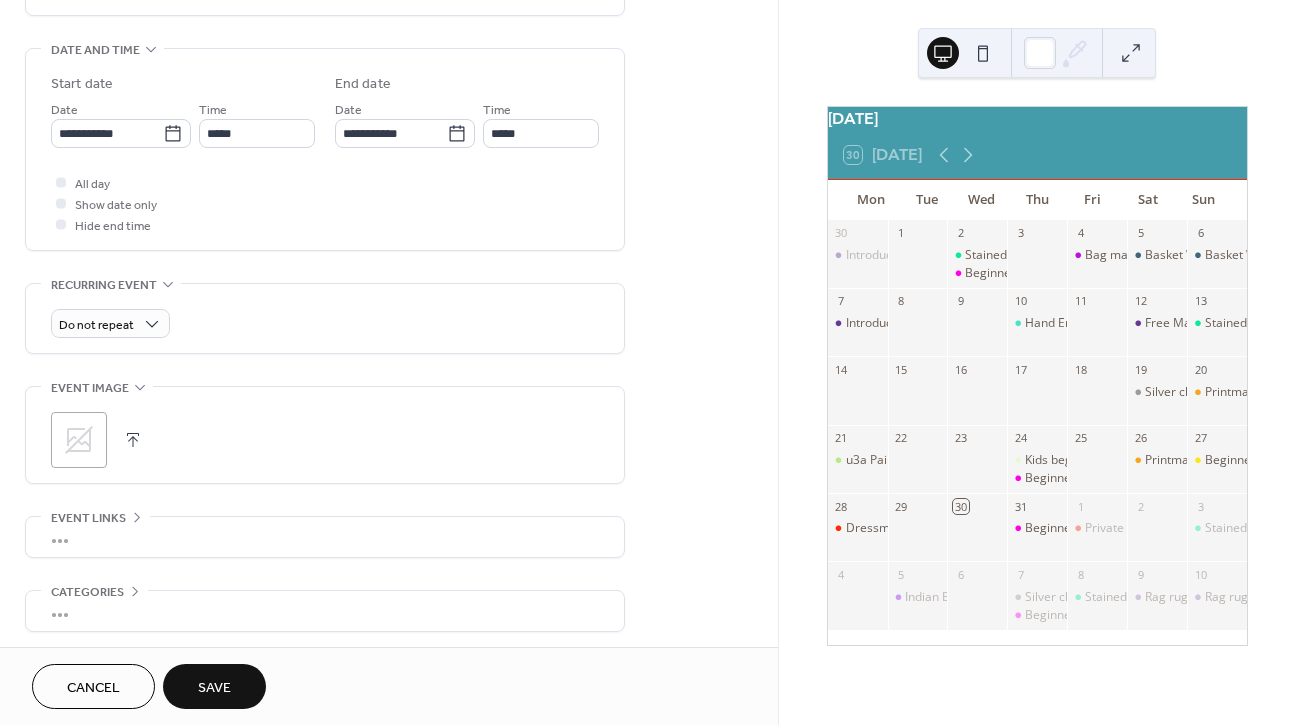 click 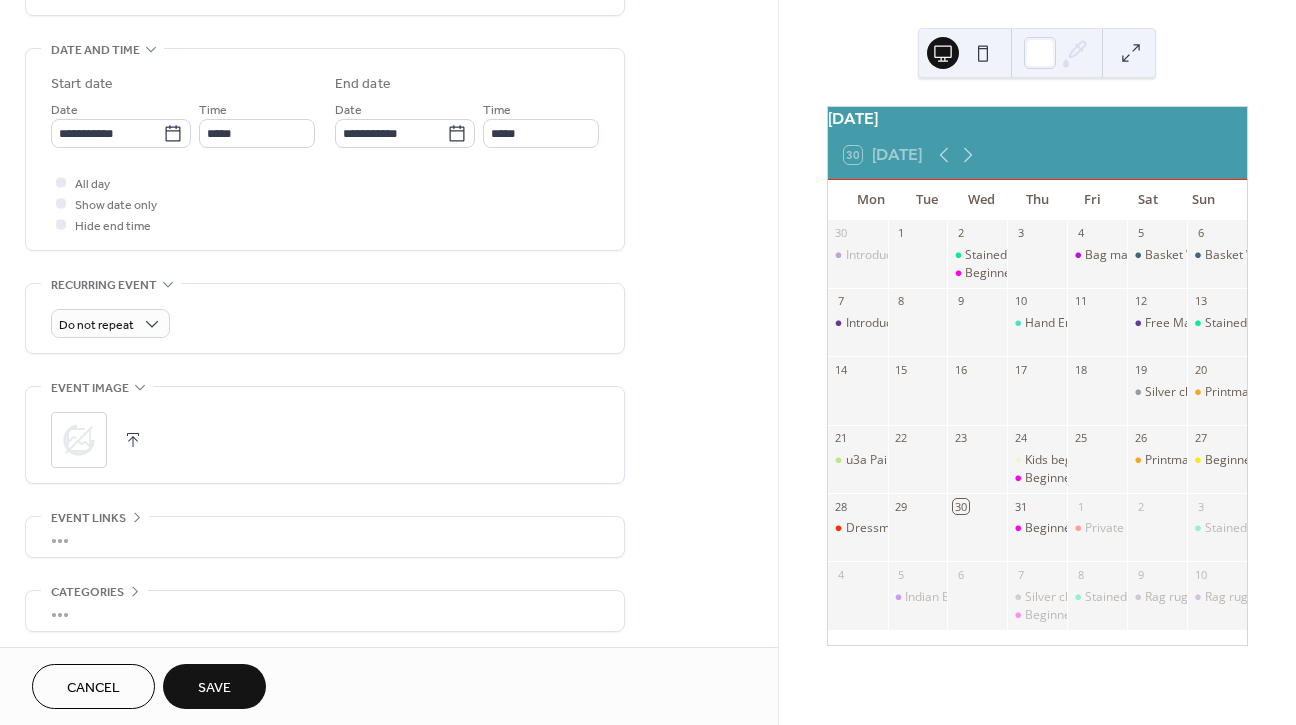 click on "Save" at bounding box center [214, 686] 